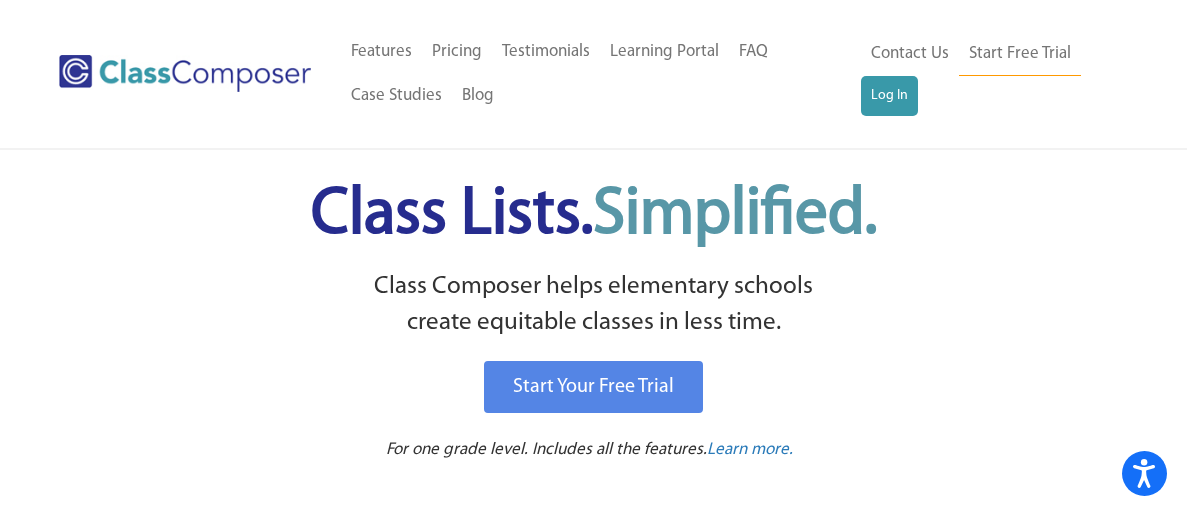 scroll, scrollTop: 0, scrollLeft: 0, axis: both 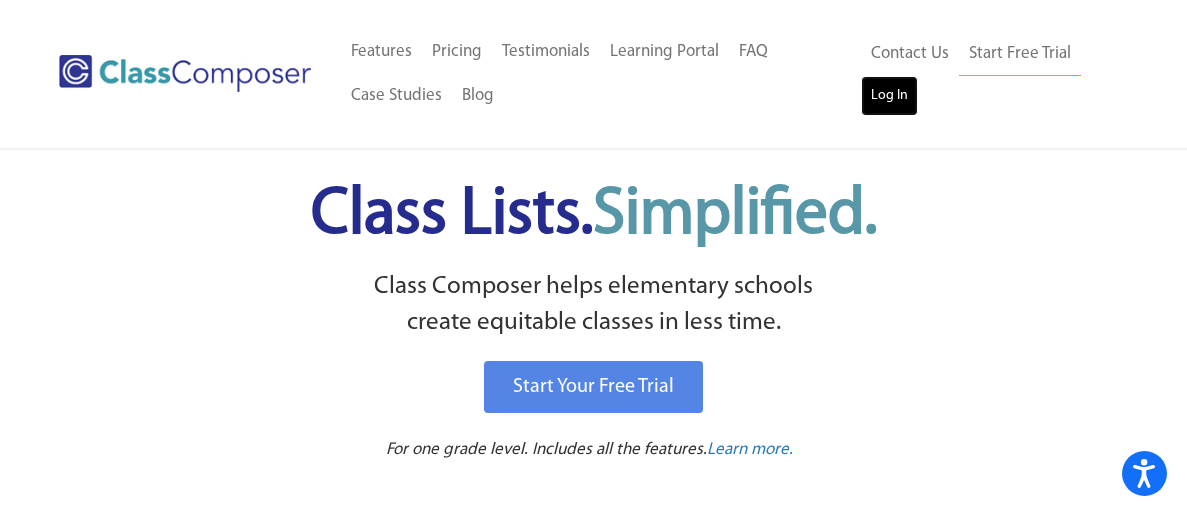 click on "Log In" at bounding box center [889, 96] 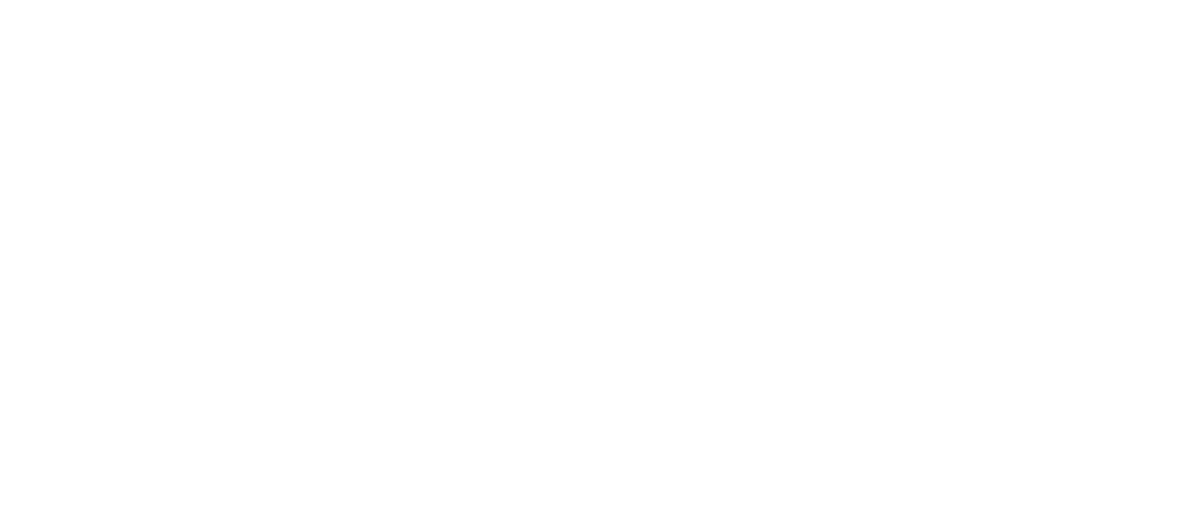 scroll, scrollTop: 0, scrollLeft: 0, axis: both 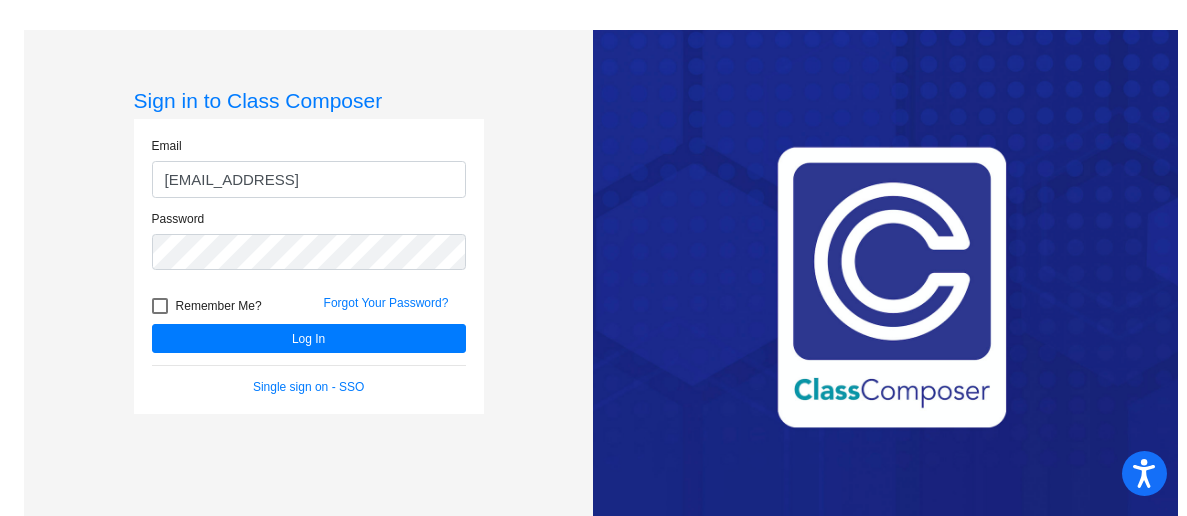type on "jhulgan@fpcsk12.com" 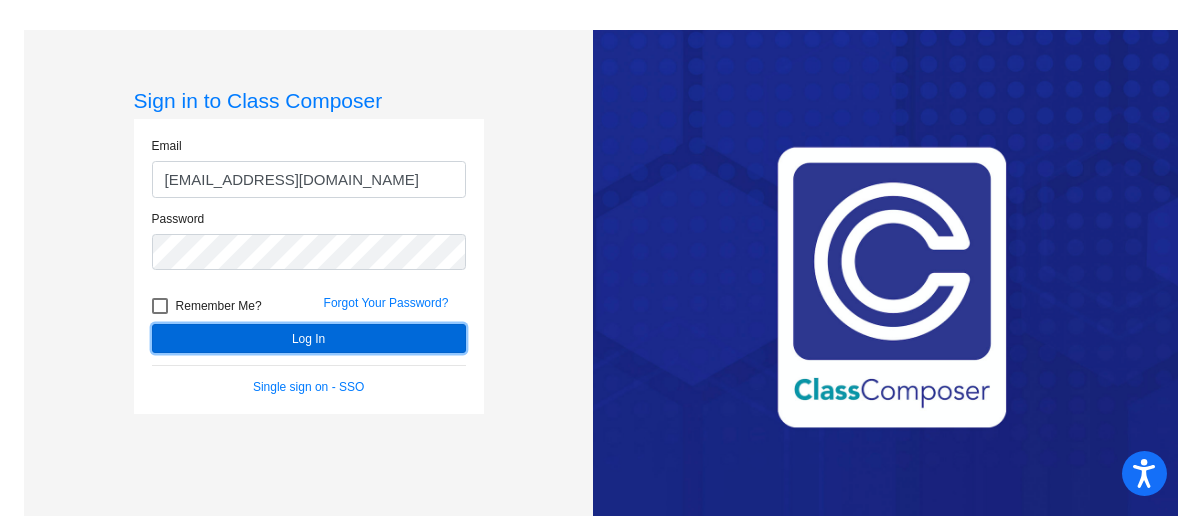 click on "Log In" 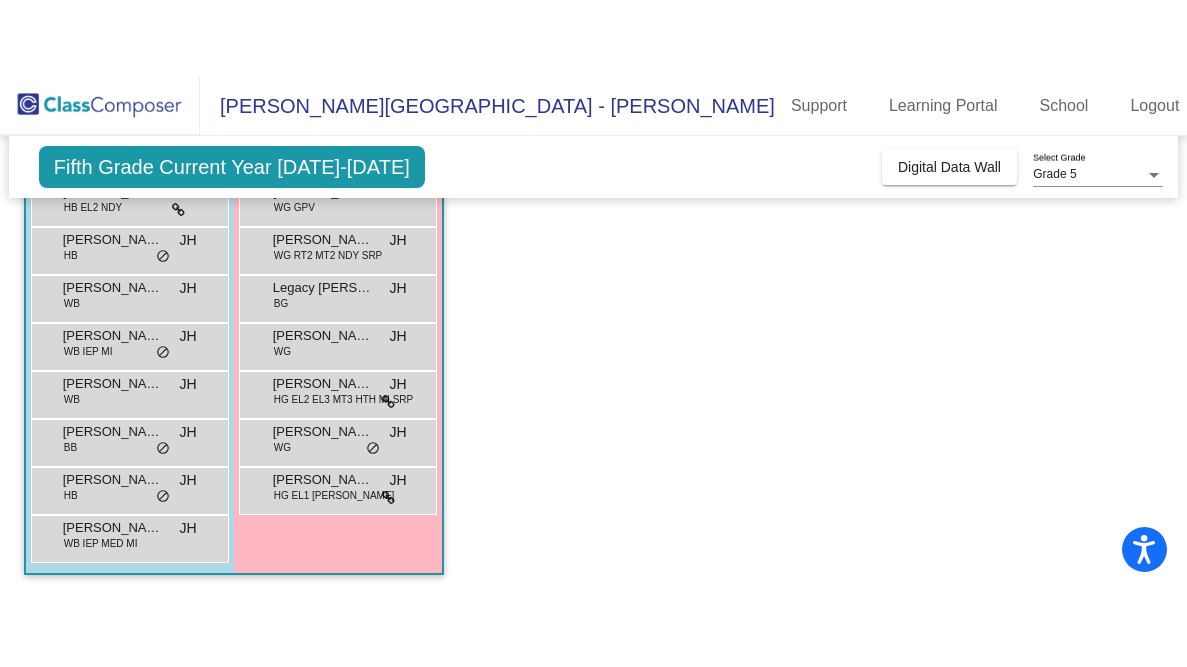 scroll, scrollTop: 458, scrollLeft: 0, axis: vertical 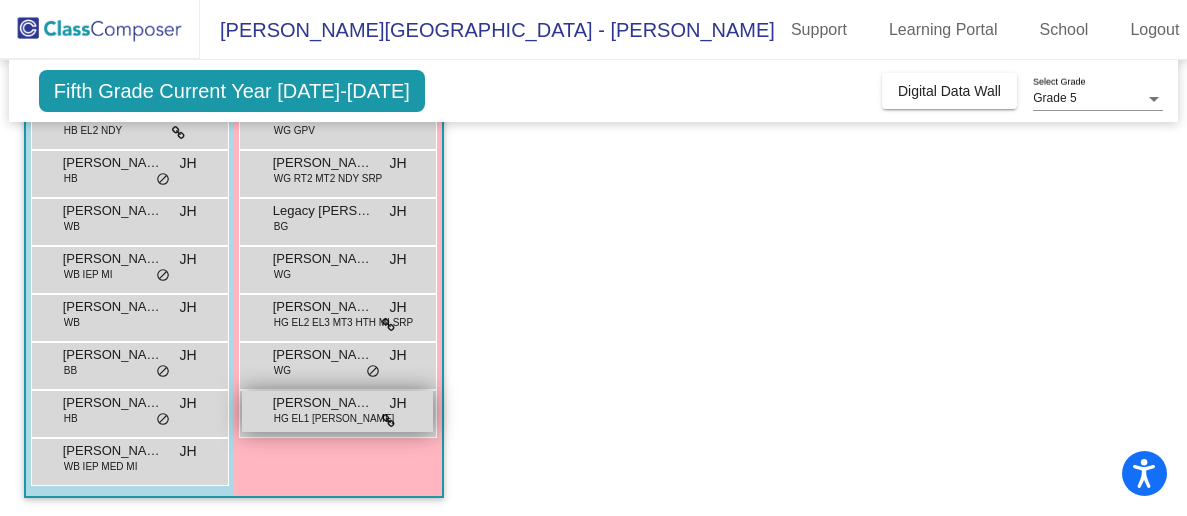 click on "Teresa Estela Tomas Andres HG EL1 NOE JH lock do_not_disturb_alt" at bounding box center (337, 411) 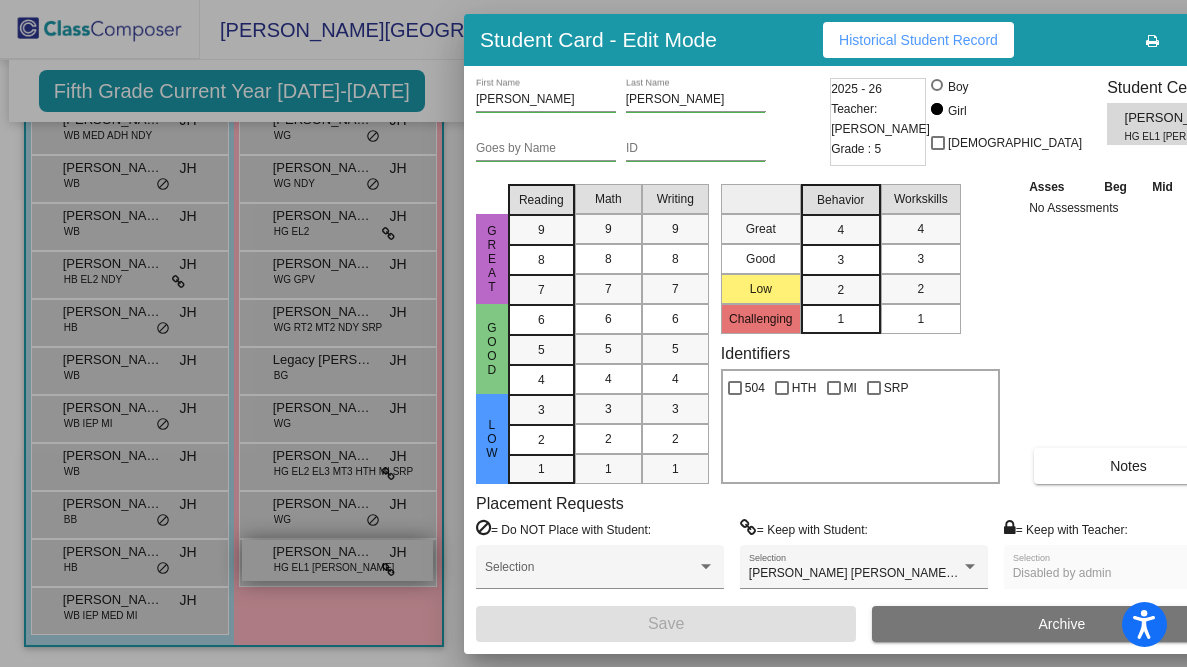 scroll, scrollTop: 307, scrollLeft: 0, axis: vertical 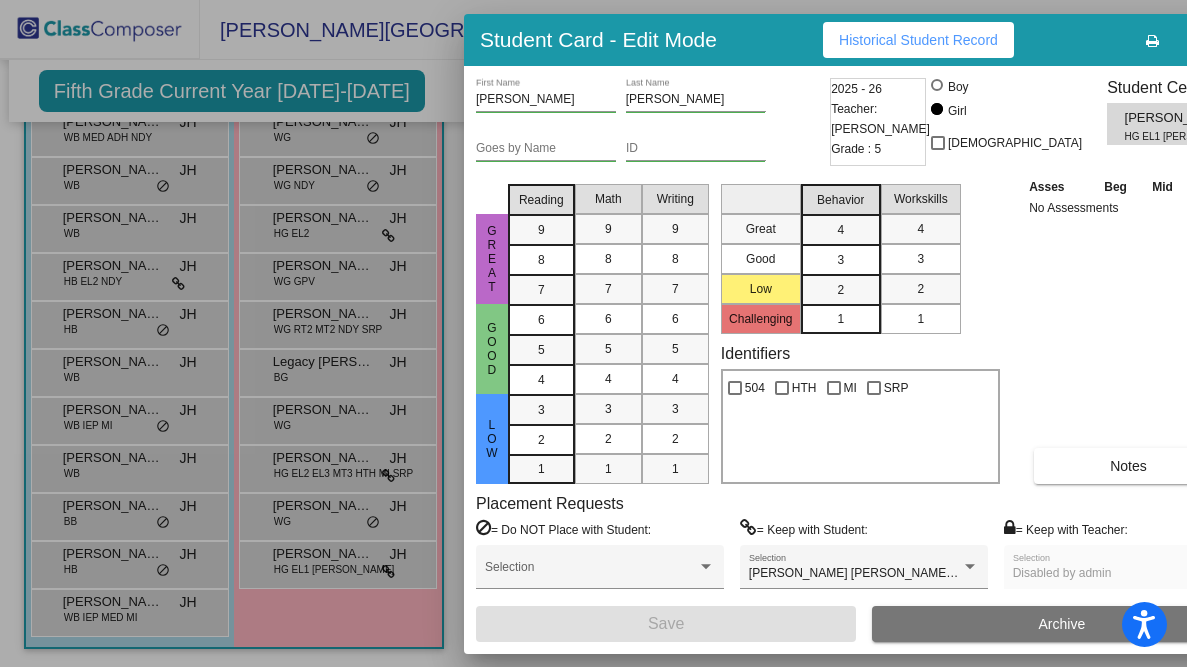 click on "Teresa Estela Tomas Andres" at bounding box center [1180, 118] 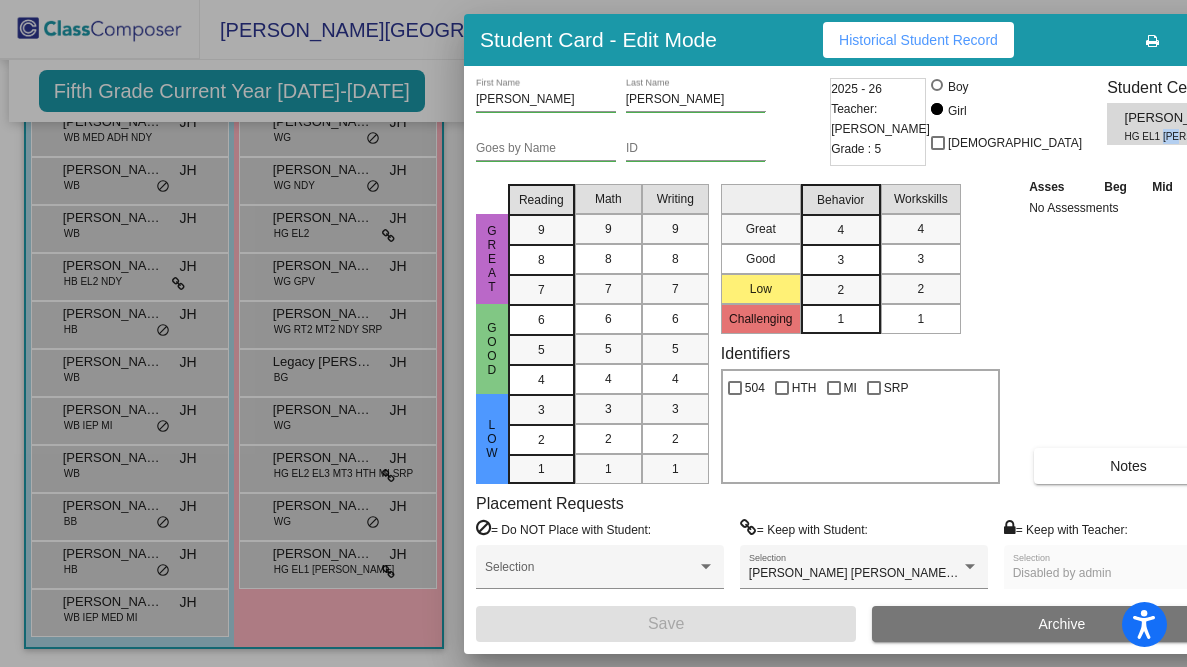 click on "HG EL1 NOE" at bounding box center [1173, 136] 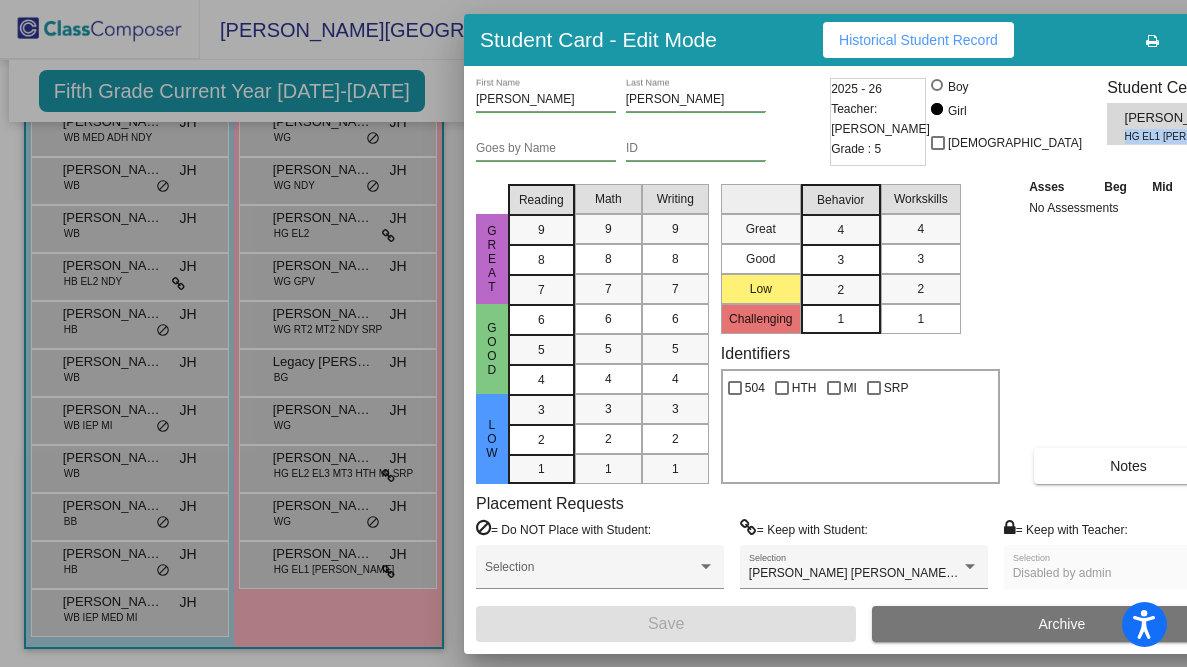 click on "HG EL1 NOE" at bounding box center [1173, 136] 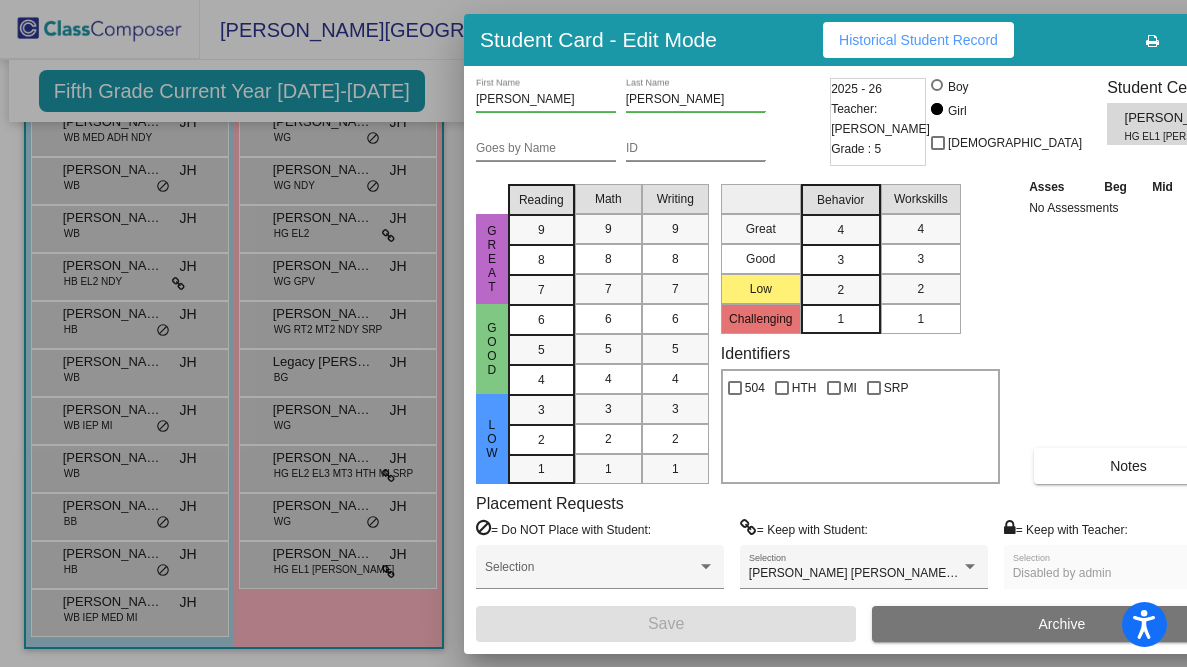 click on "HG EL1 NOE" at bounding box center [1173, 136] 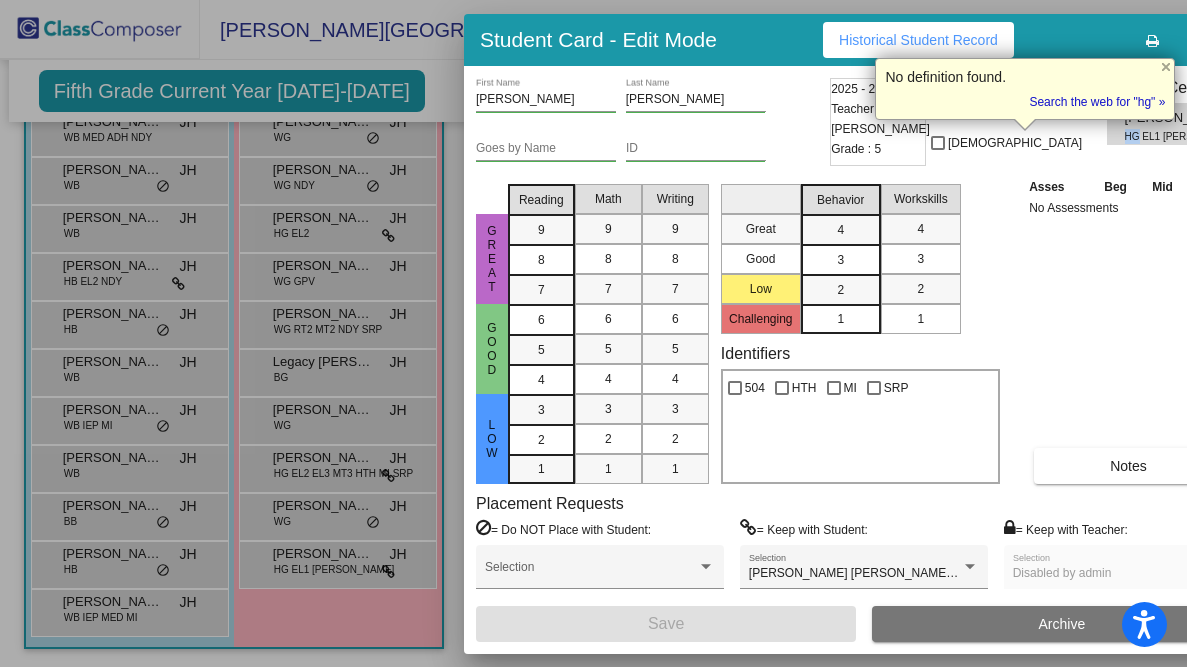click on "Asses Beg Mid End No Assessments  Notes" at bounding box center [1129, 330] 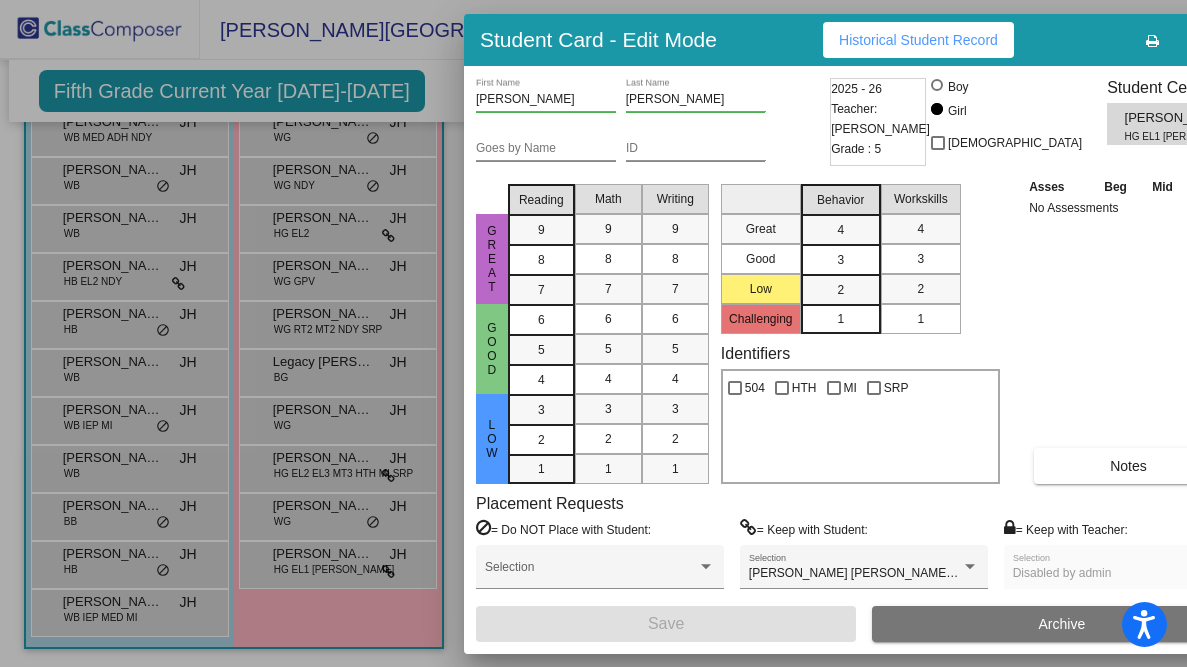 click on "Asses Beg Mid End No Assessments  Notes" at bounding box center [1129, 330] 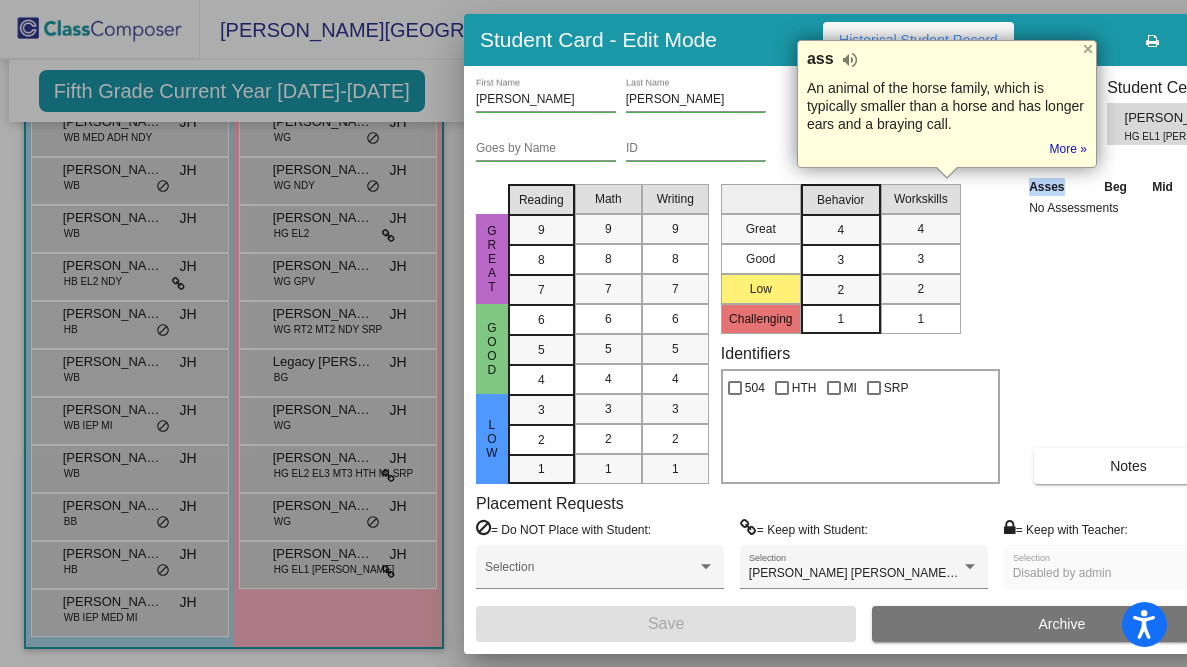 click on "504   HTH   MI   SRP" at bounding box center [860, 426] 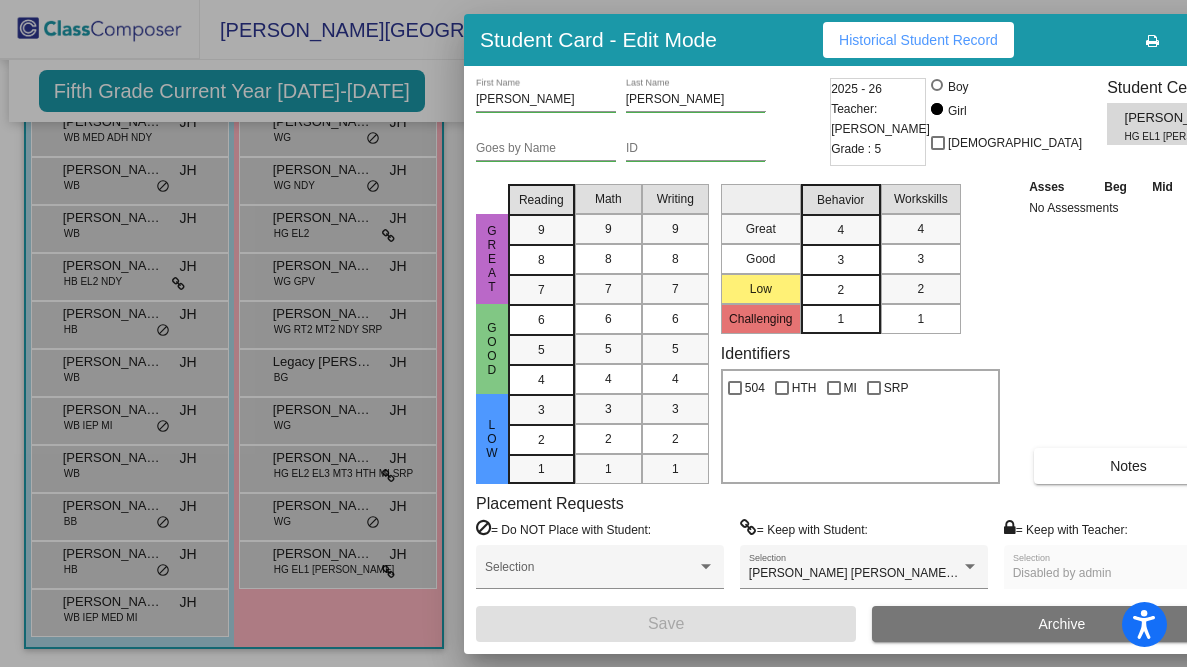 click on "2" at bounding box center (840, 290) 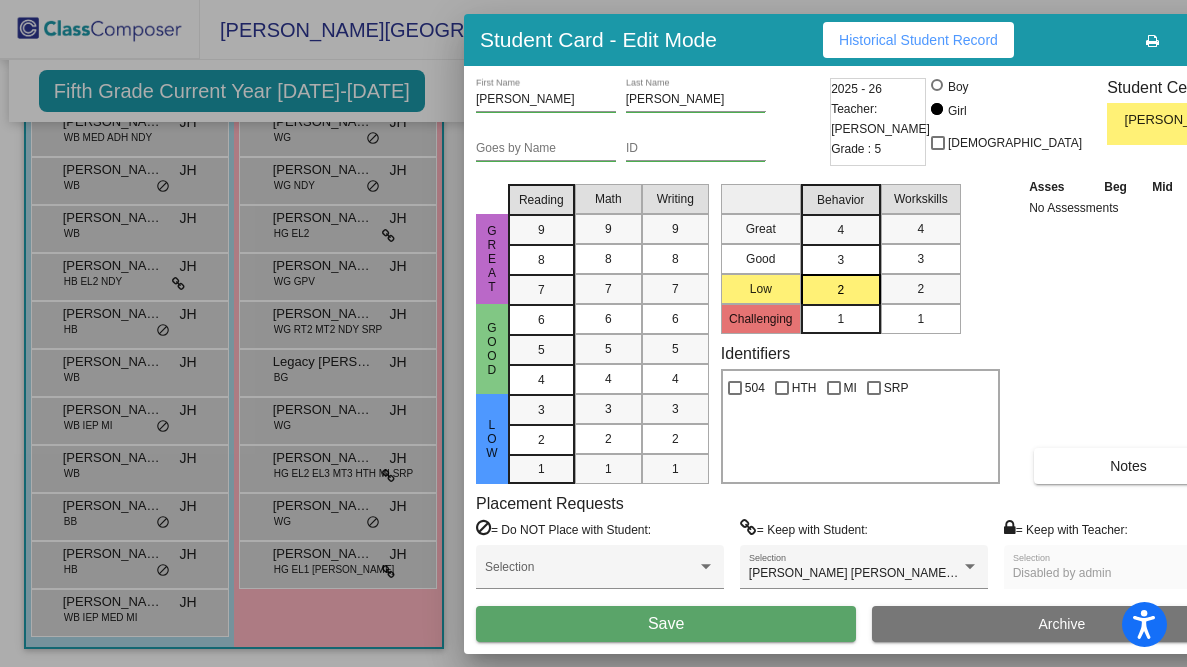 click on "2" at bounding box center [840, 290] 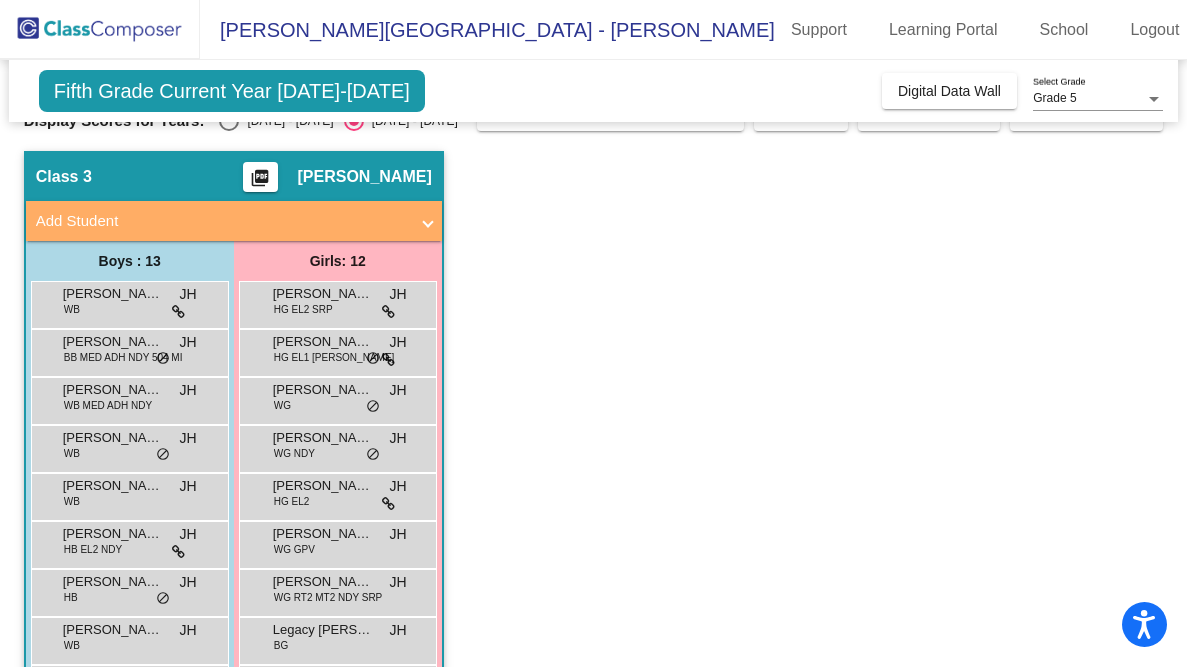 scroll, scrollTop: 0, scrollLeft: 0, axis: both 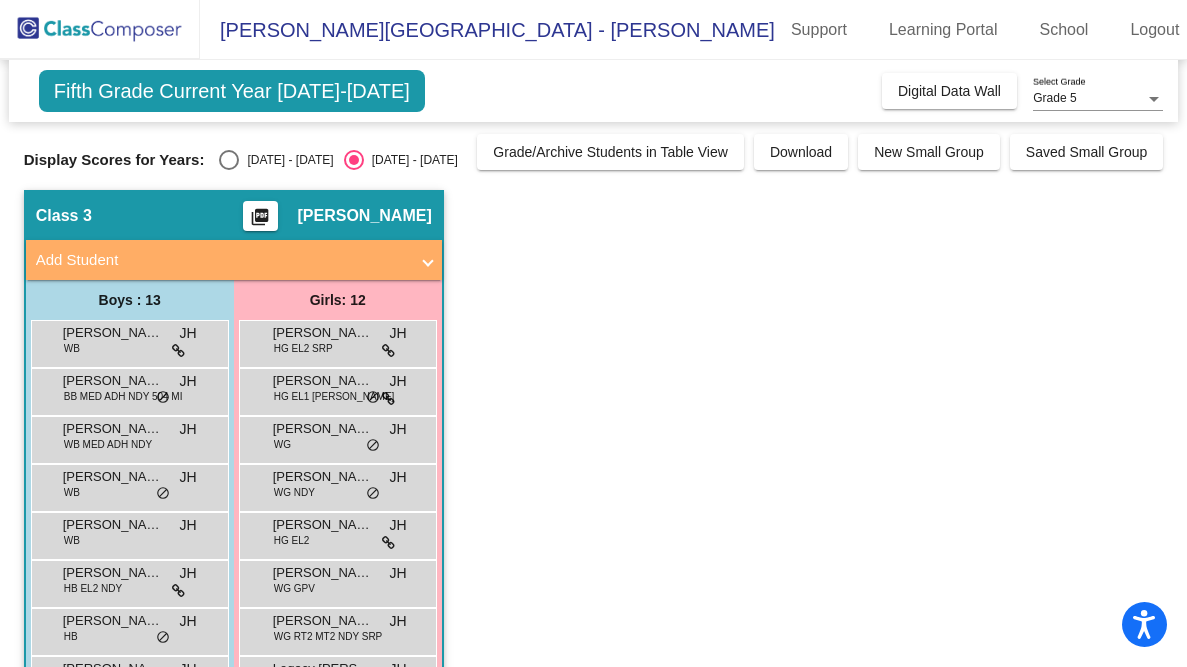 click at bounding box center (229, 160) 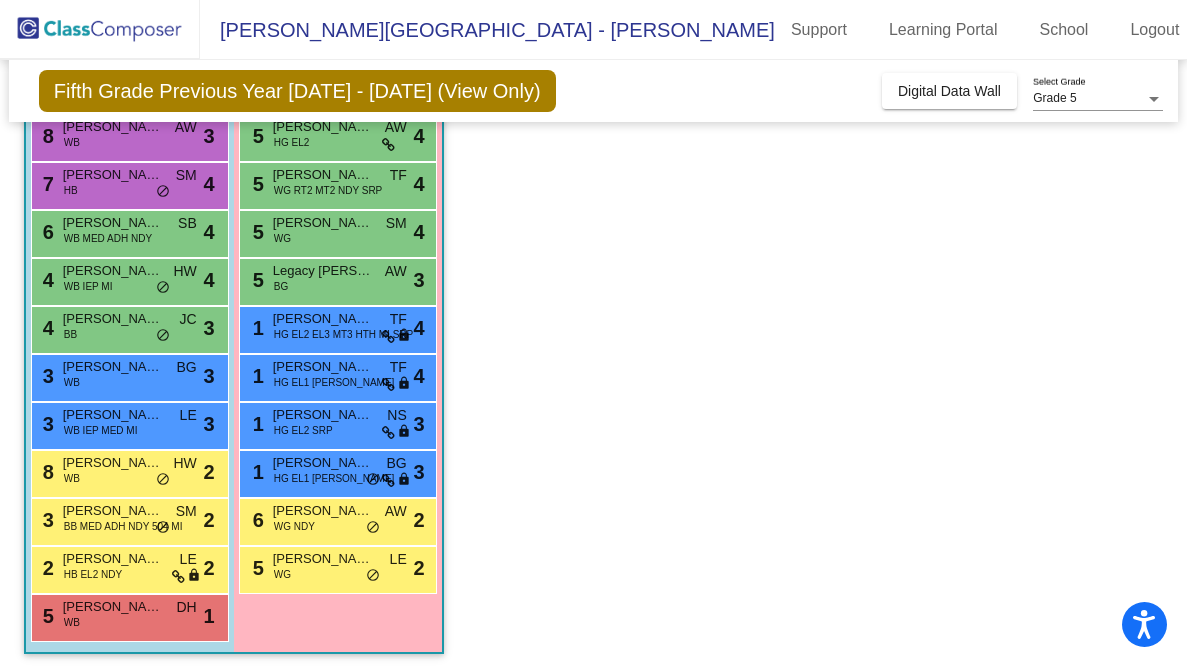scroll, scrollTop: 303, scrollLeft: 0, axis: vertical 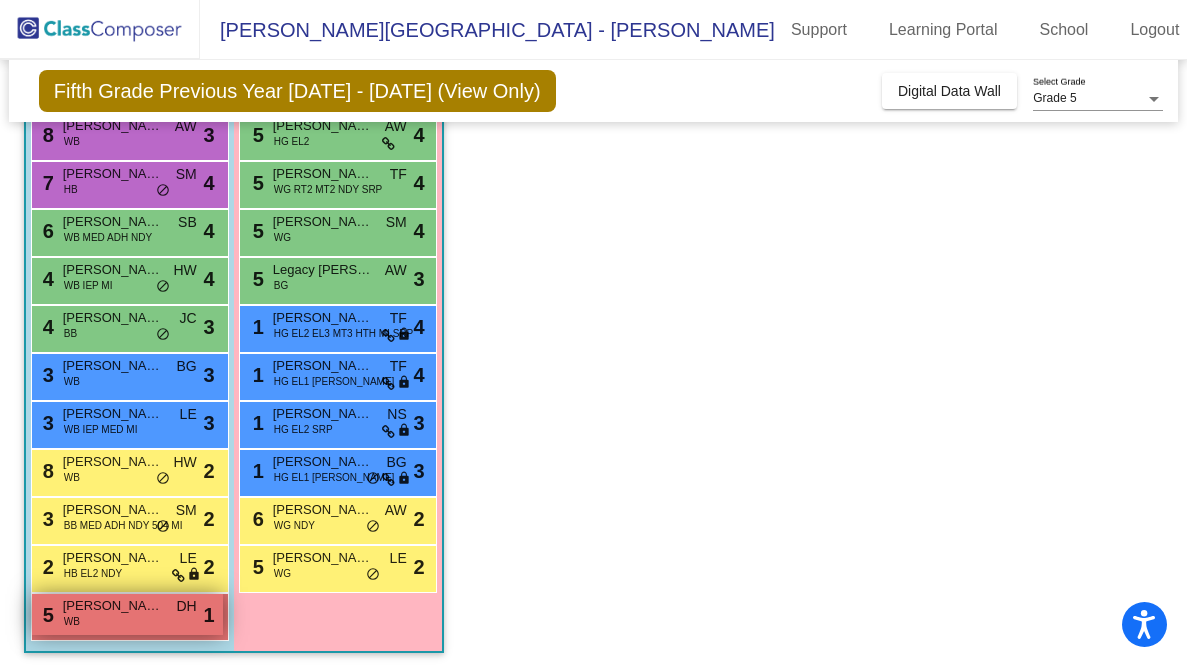 click on "WB" at bounding box center (72, 621) 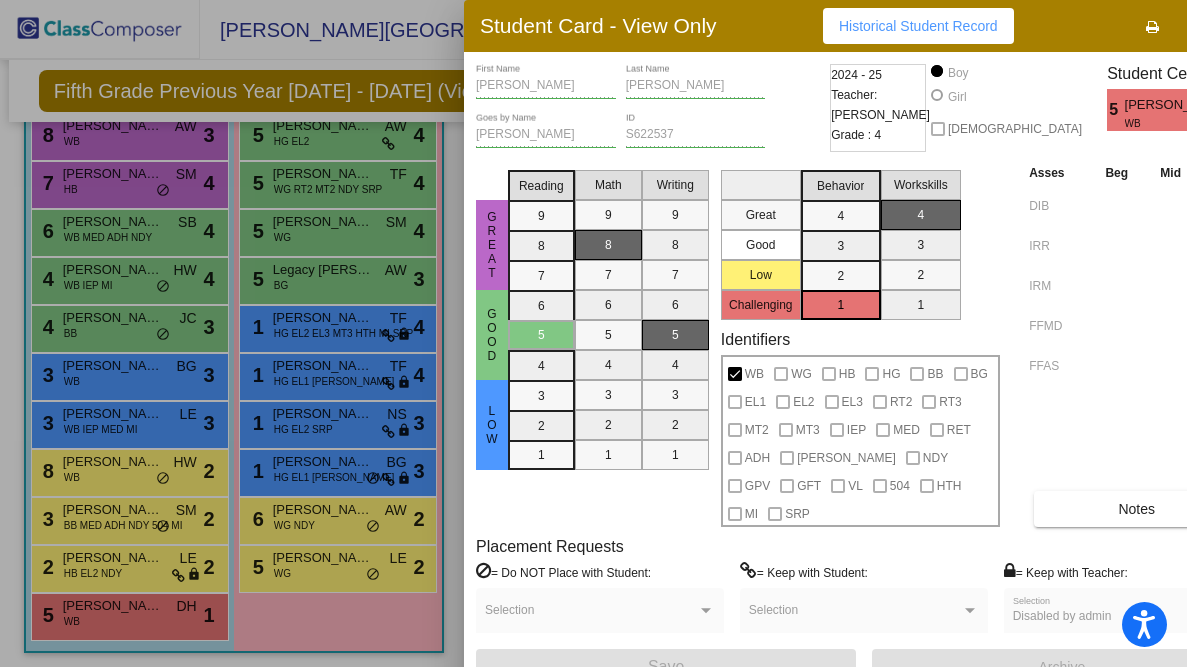 click on "WB" at bounding box center [1173, 123] 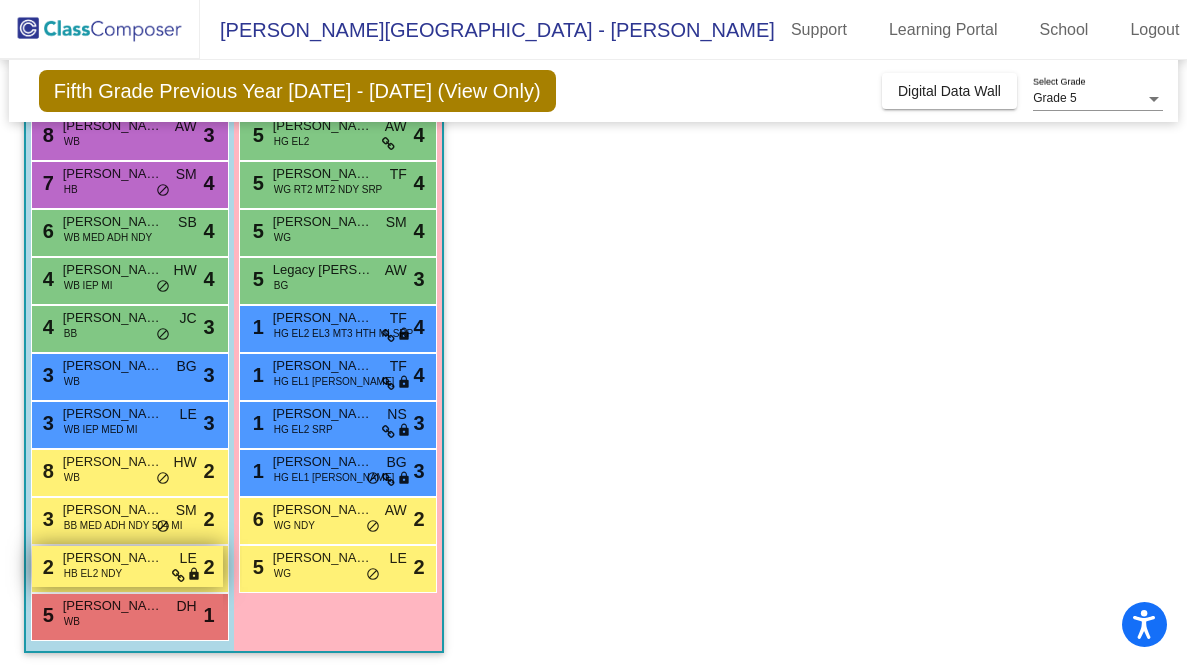 click on "2 Mike Juan Francisco HB EL2 NDY LE lock do_not_disturb_alt 2" at bounding box center (127, 566) 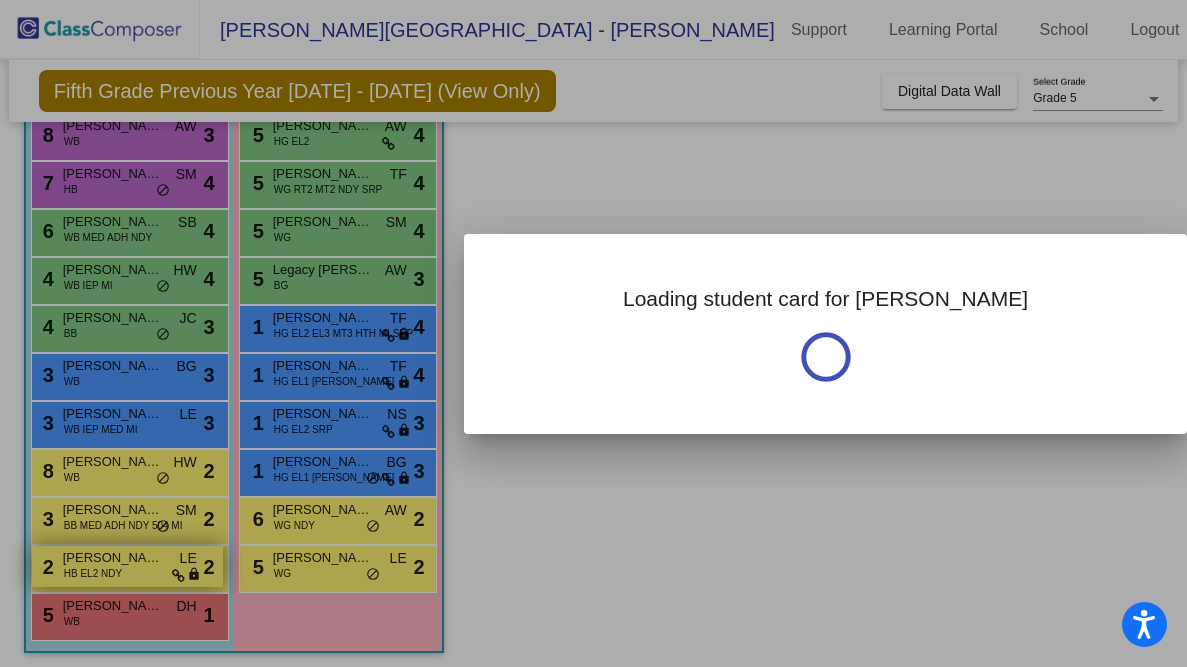 click at bounding box center [593, 333] 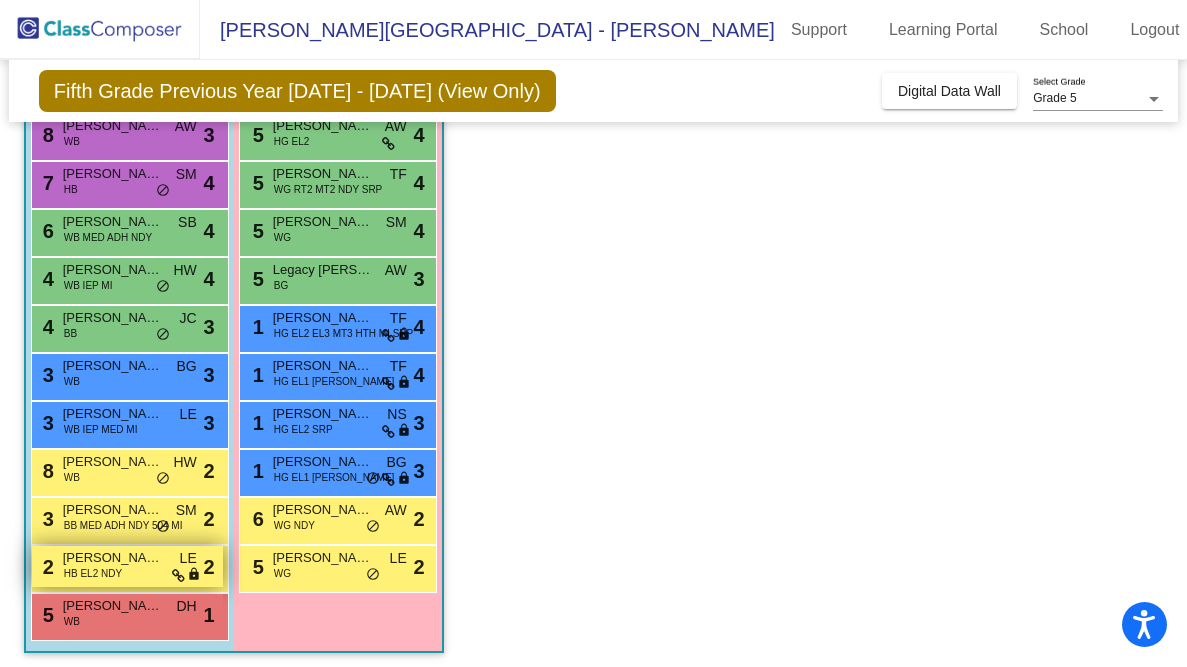 click on "2 Mike Juan Francisco HB EL2 NDY LE lock do_not_disturb_alt 2" at bounding box center [127, 566] 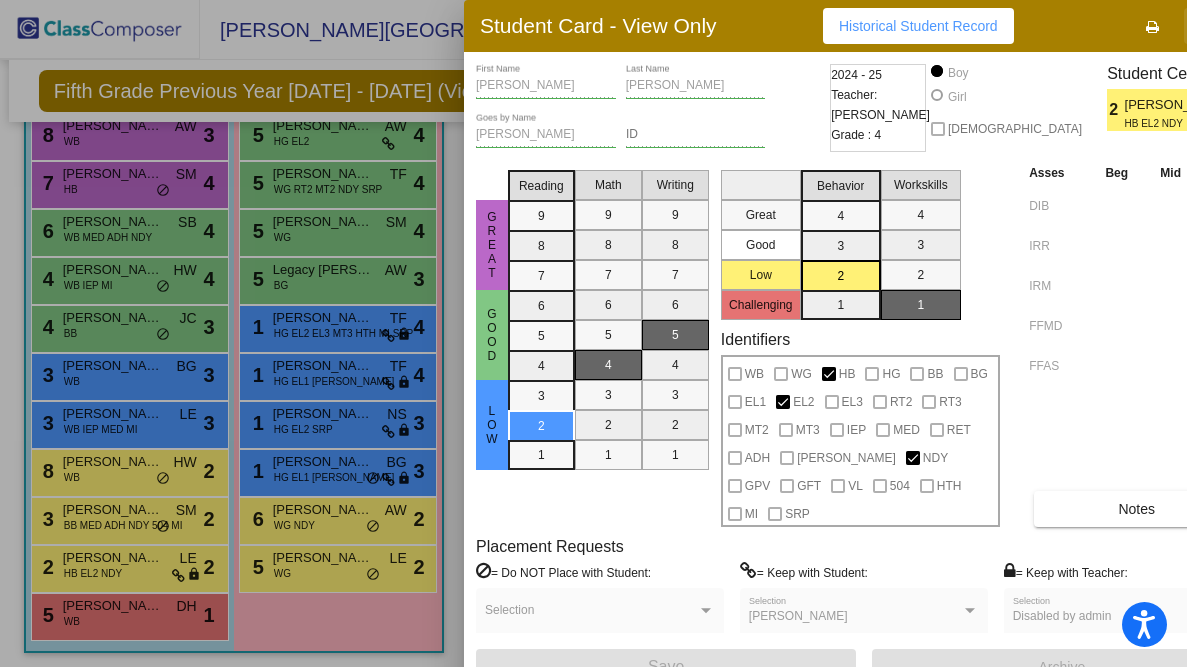click at bounding box center (1216, 27) 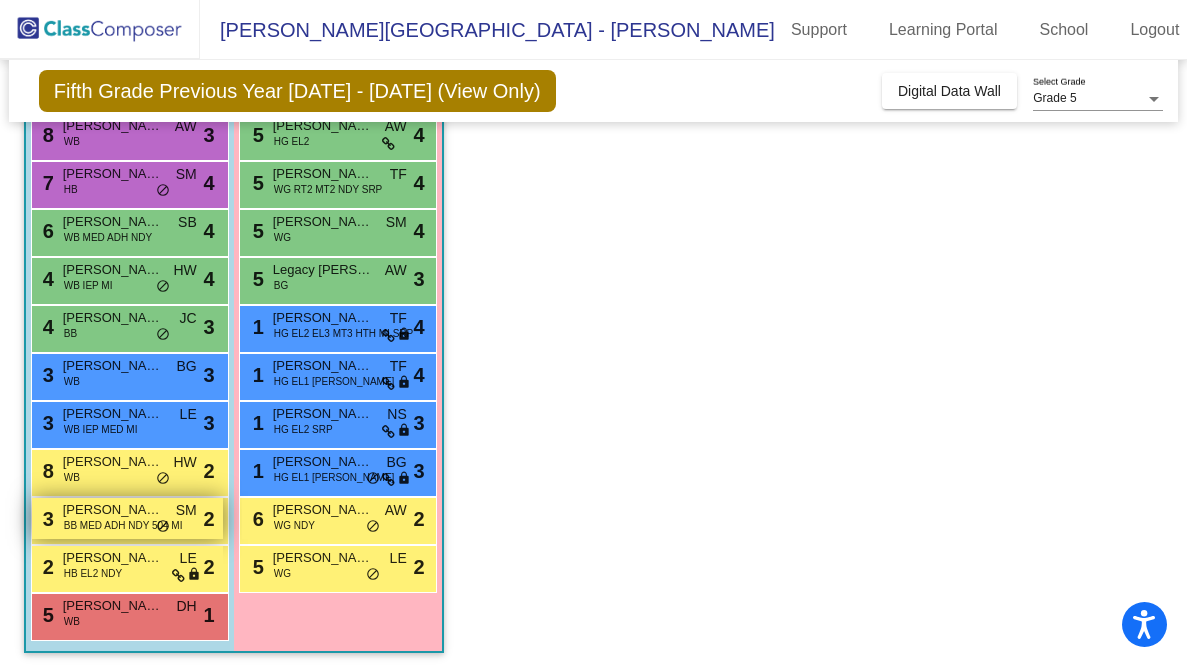 click on "3 Aiden Kerley BB MED ADH NDY 504 MI SM lock do_not_disturb_alt 2" at bounding box center (127, 518) 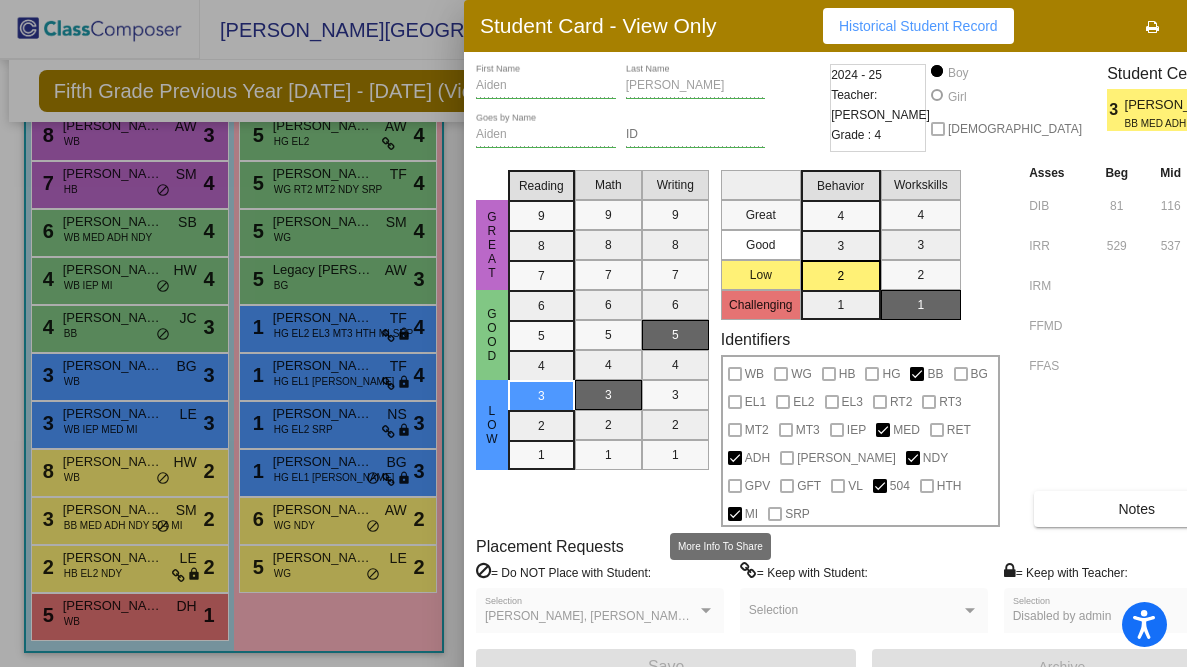 click on "Writing 9 8 7 6 5 4 3 2 1" at bounding box center (675, 344) 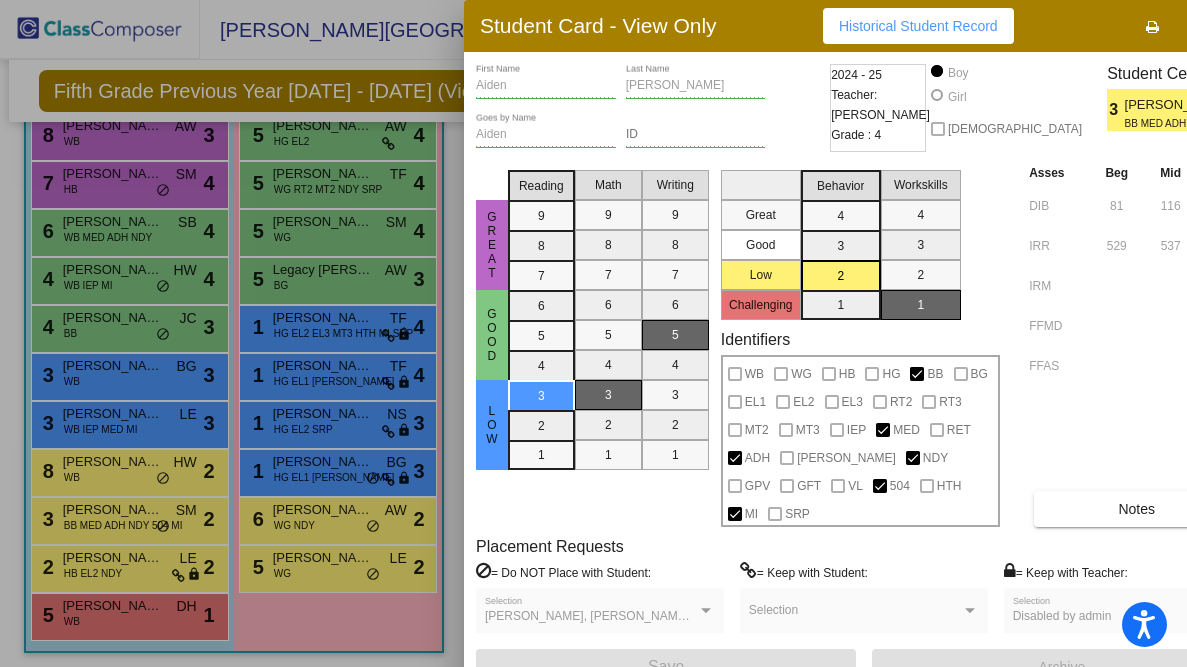 click at bounding box center [1216, 27] 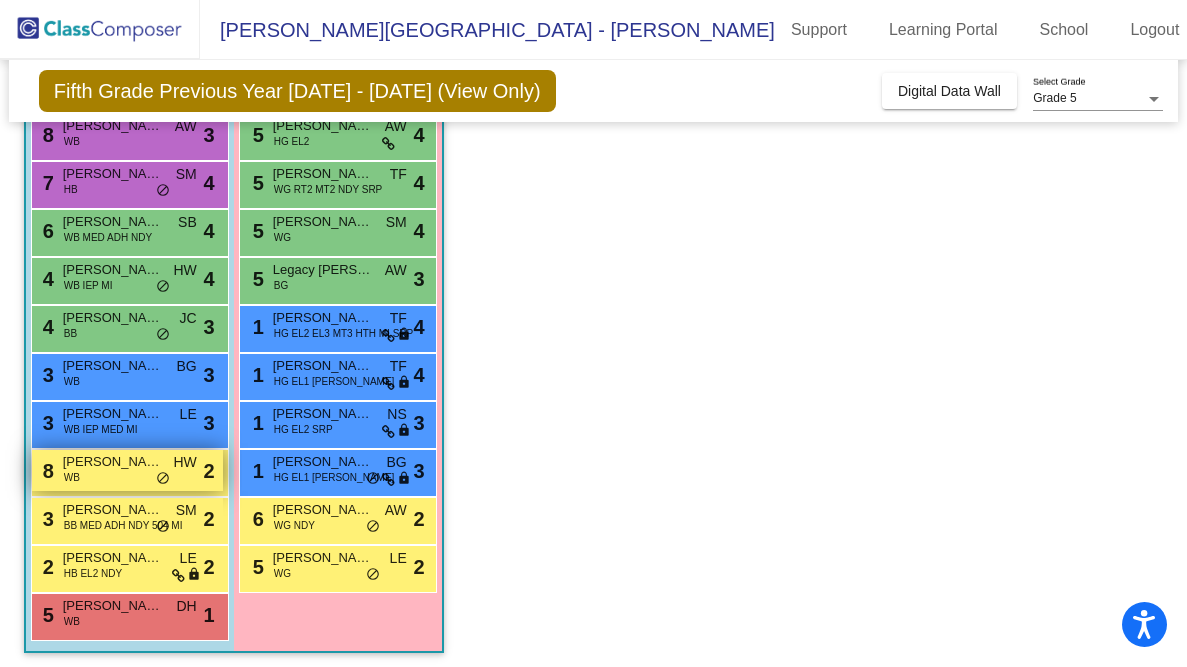 click on "Eli Northcutt" at bounding box center (113, 462) 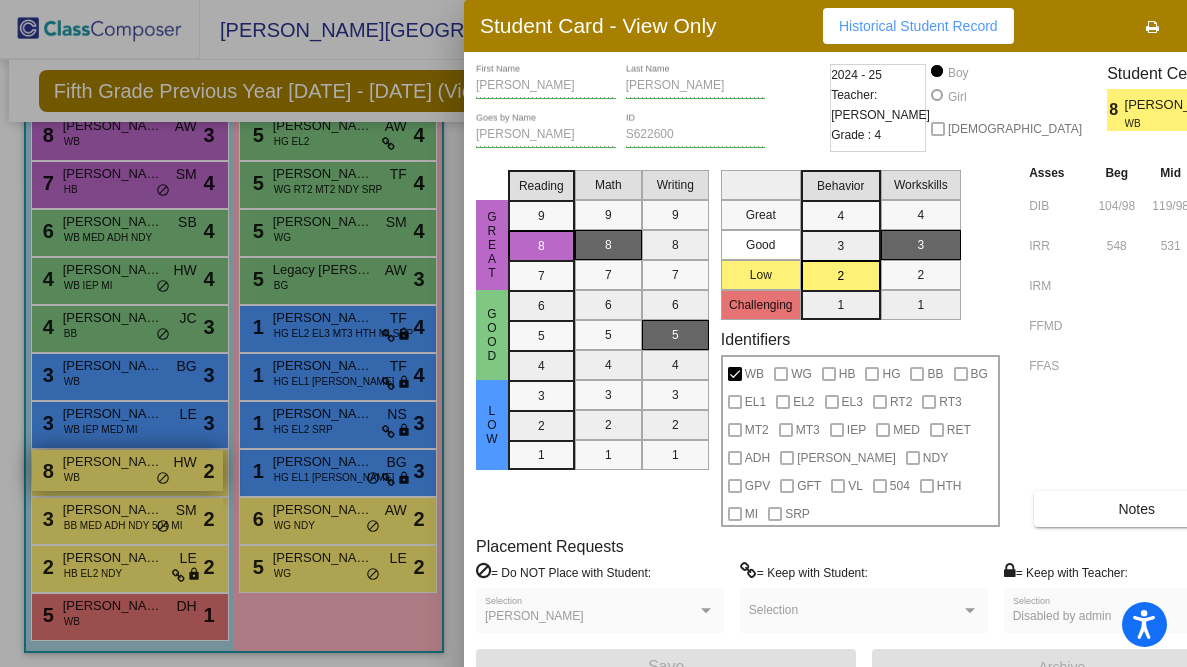 click at bounding box center [593, 333] 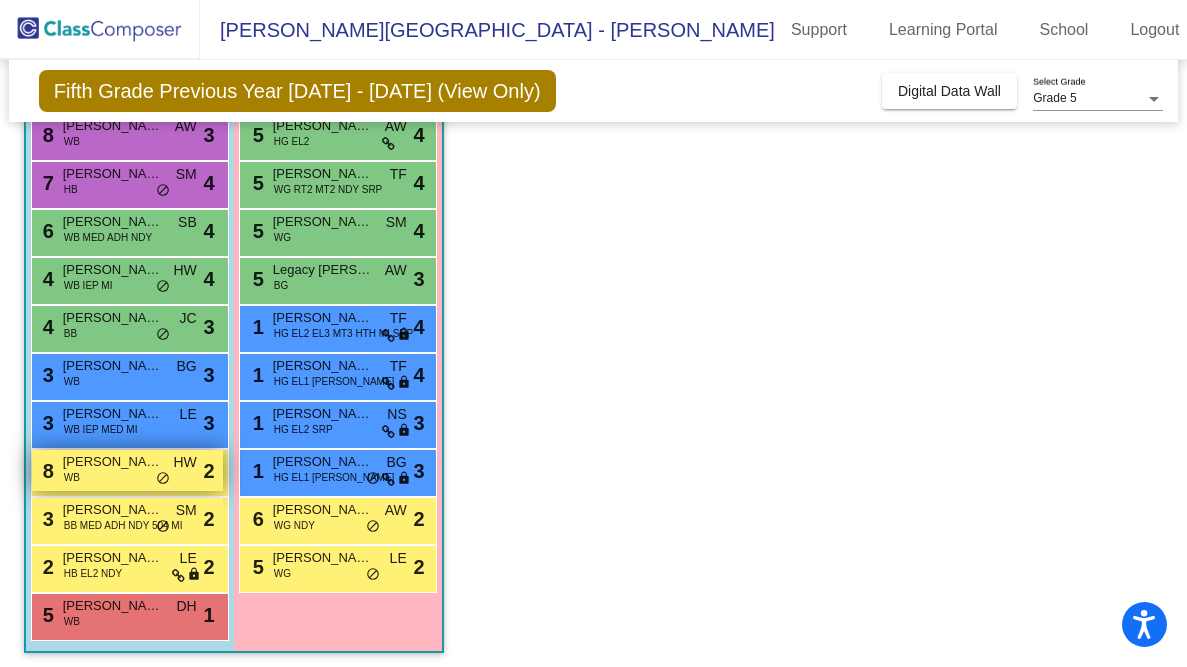 click on "Eli Northcutt" at bounding box center (113, 462) 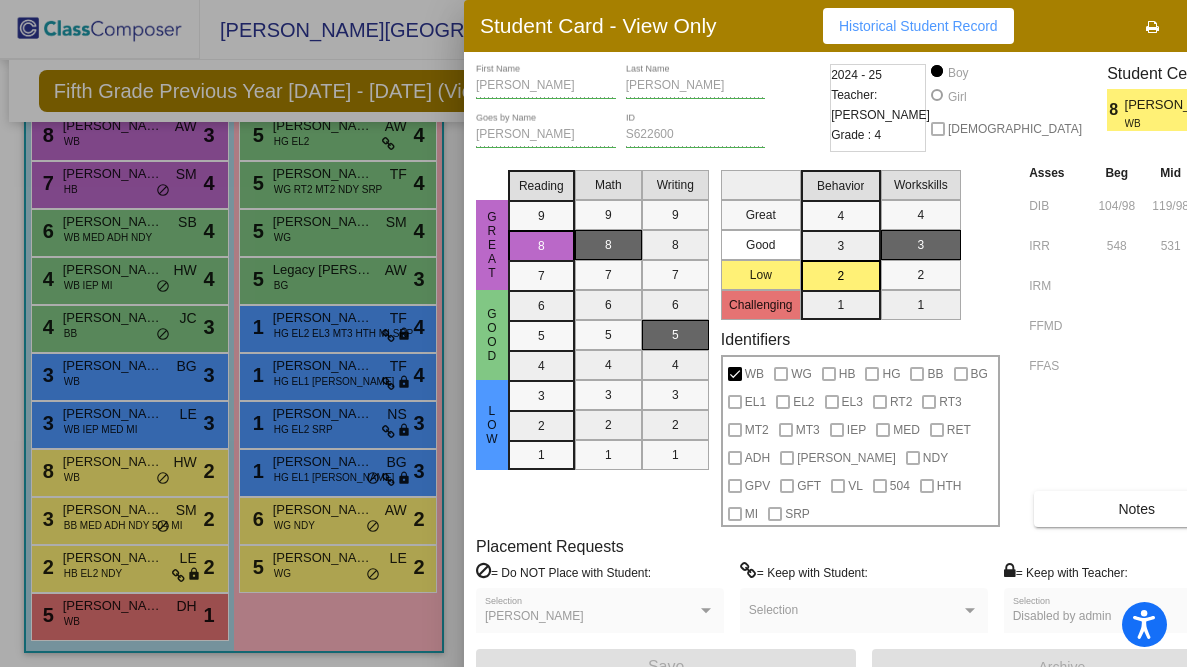click at bounding box center [593, 333] 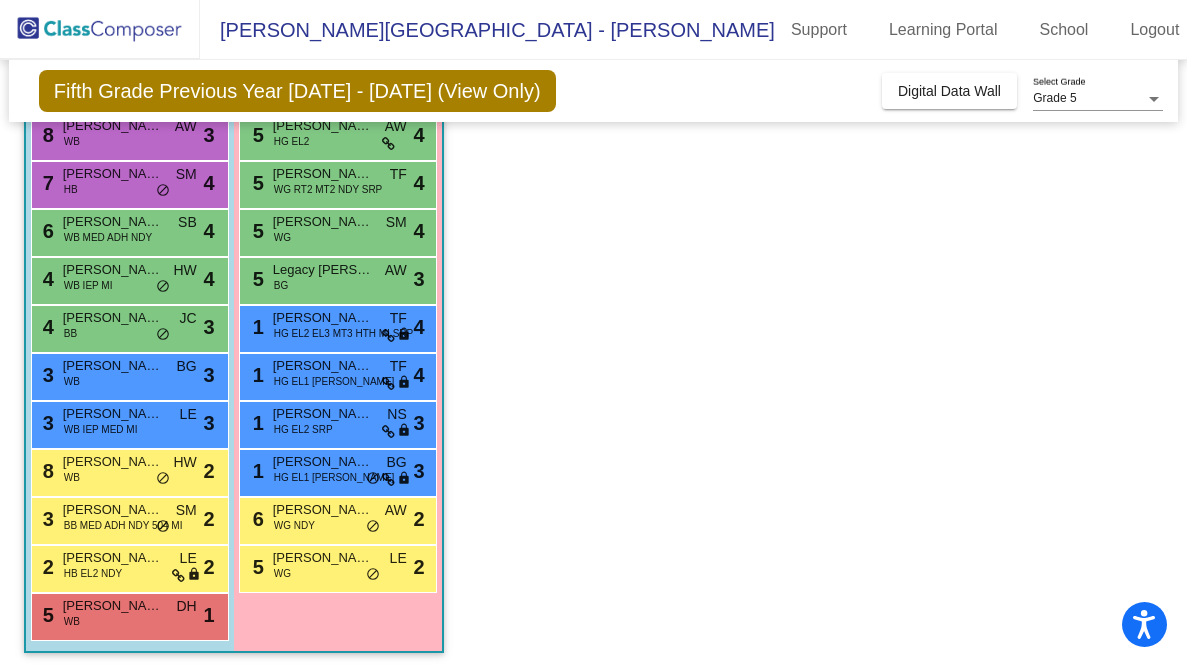 click on "BB MED ADH NDY 504 MI" at bounding box center [123, 525] 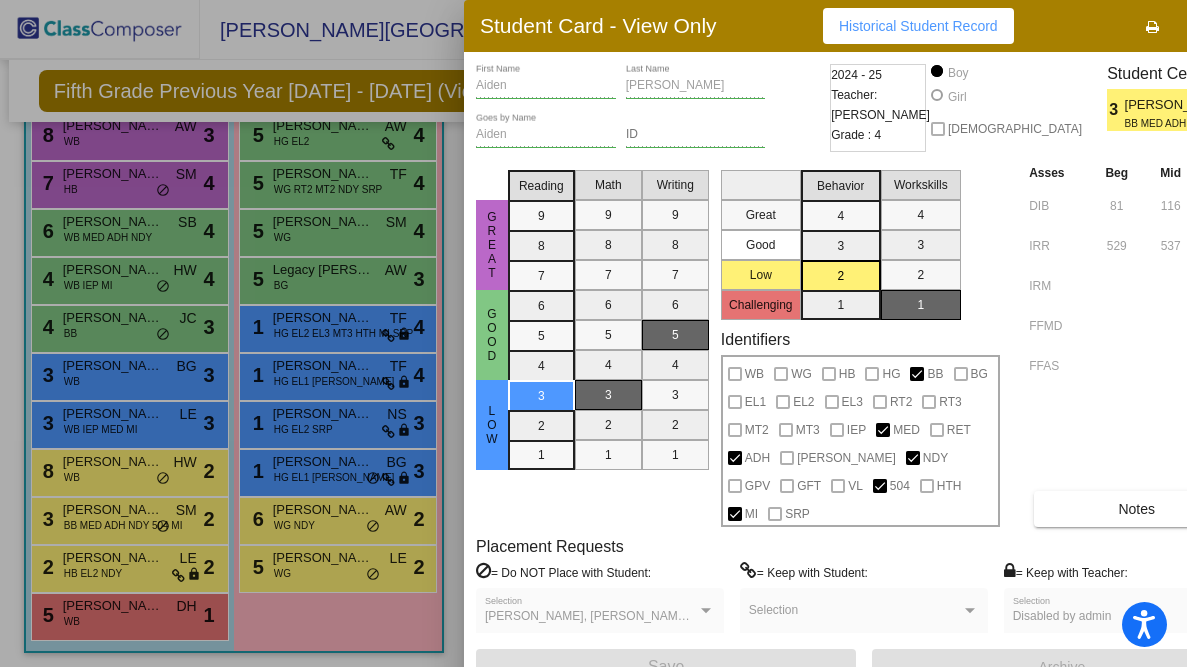 click at bounding box center (593, 333) 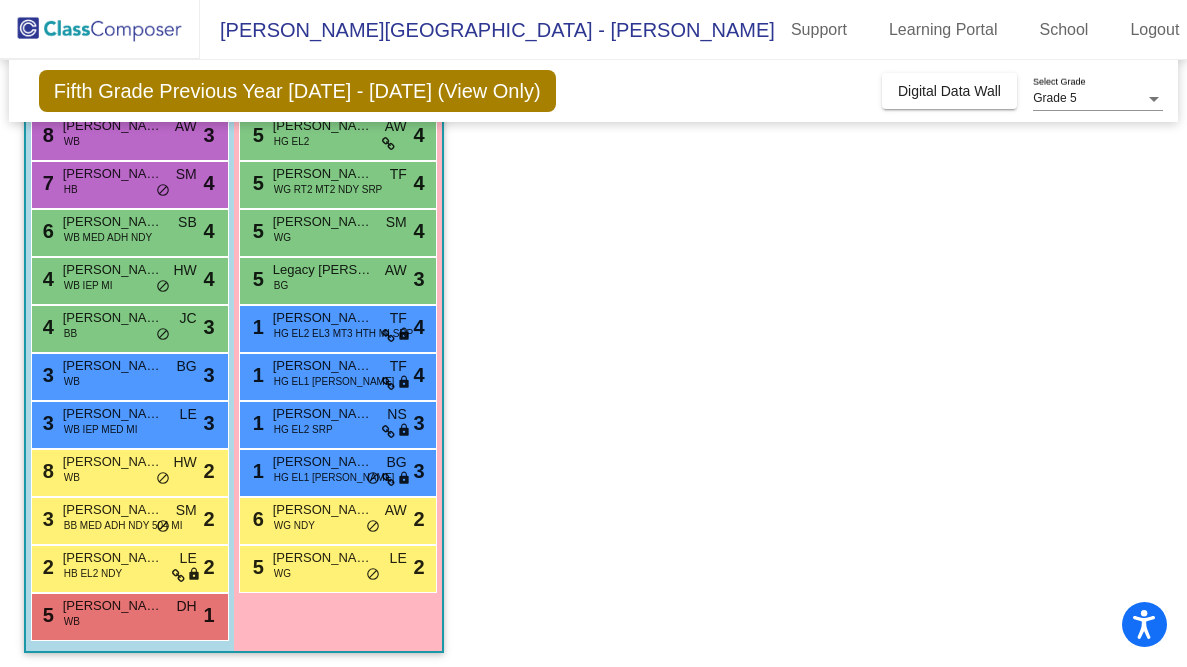click on "Slayden Shull" at bounding box center [113, 606] 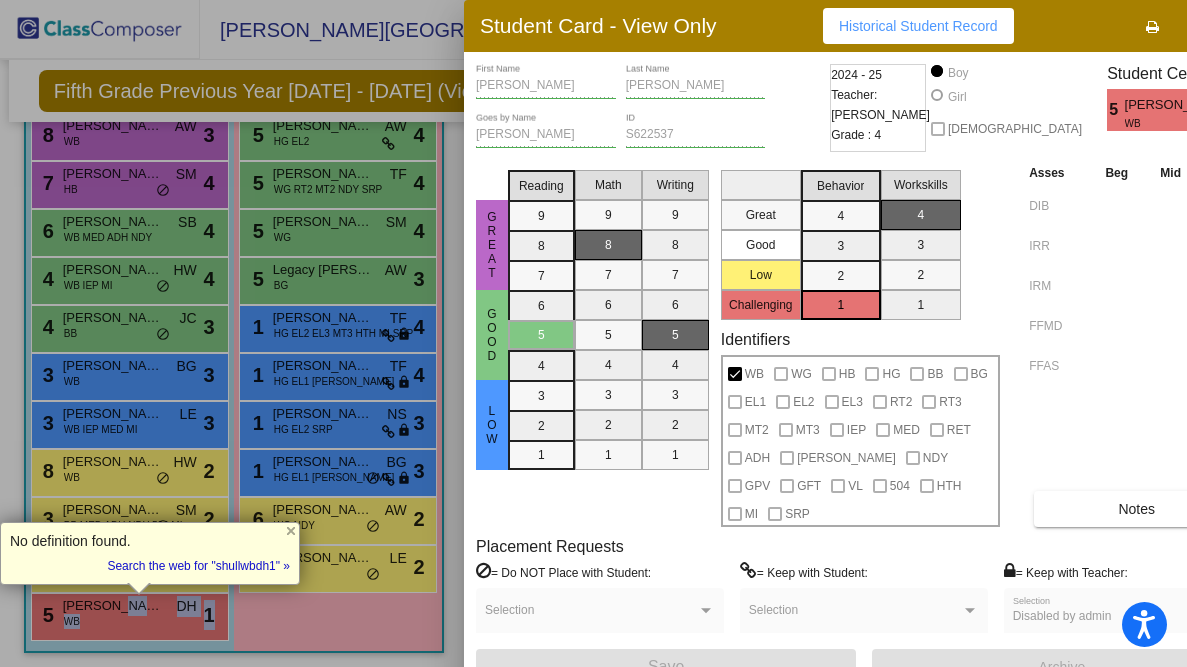 click at bounding box center (593, 333) 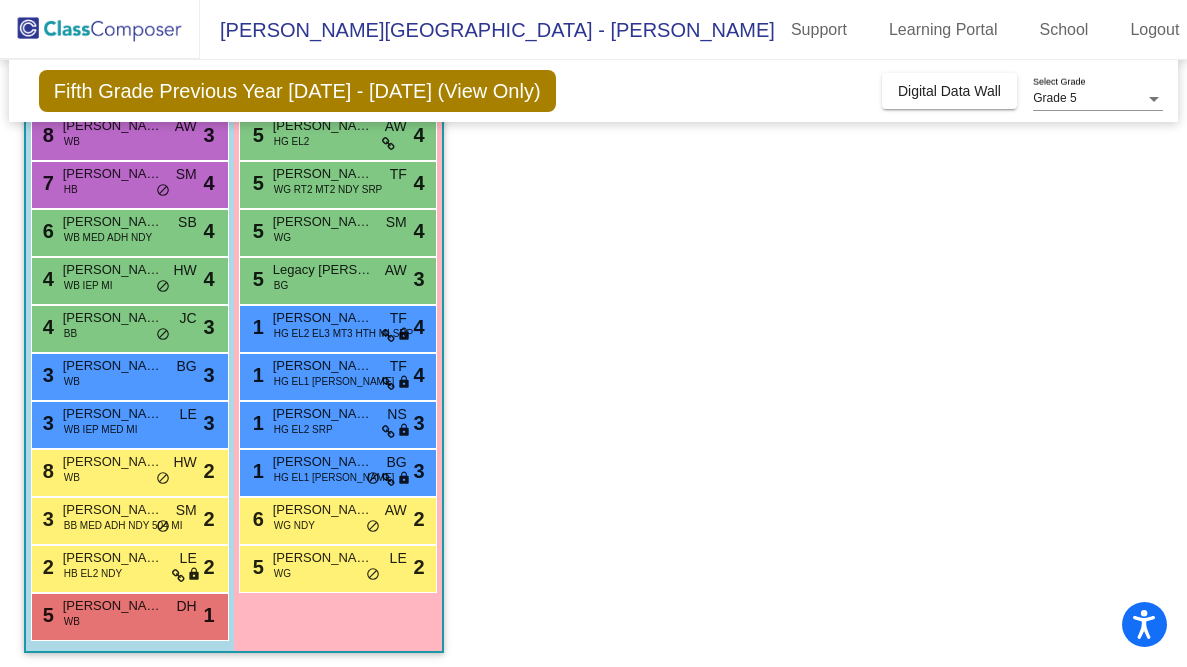 click on "Zachary Hall" at bounding box center (113, 414) 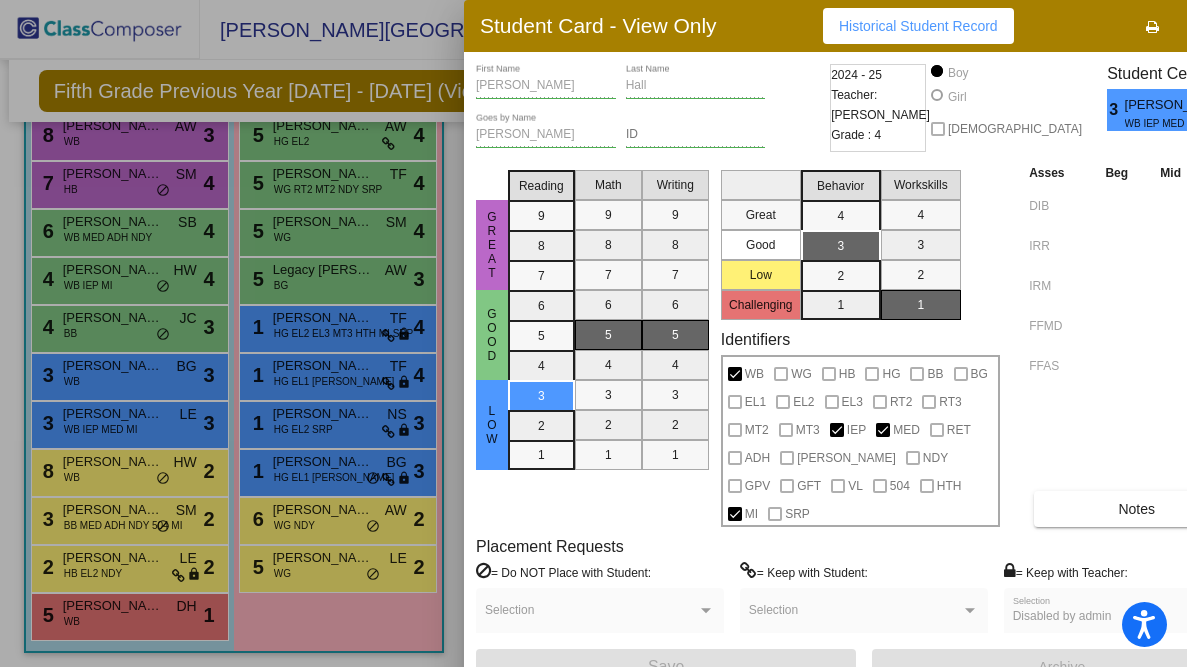 click at bounding box center (1216, 26) 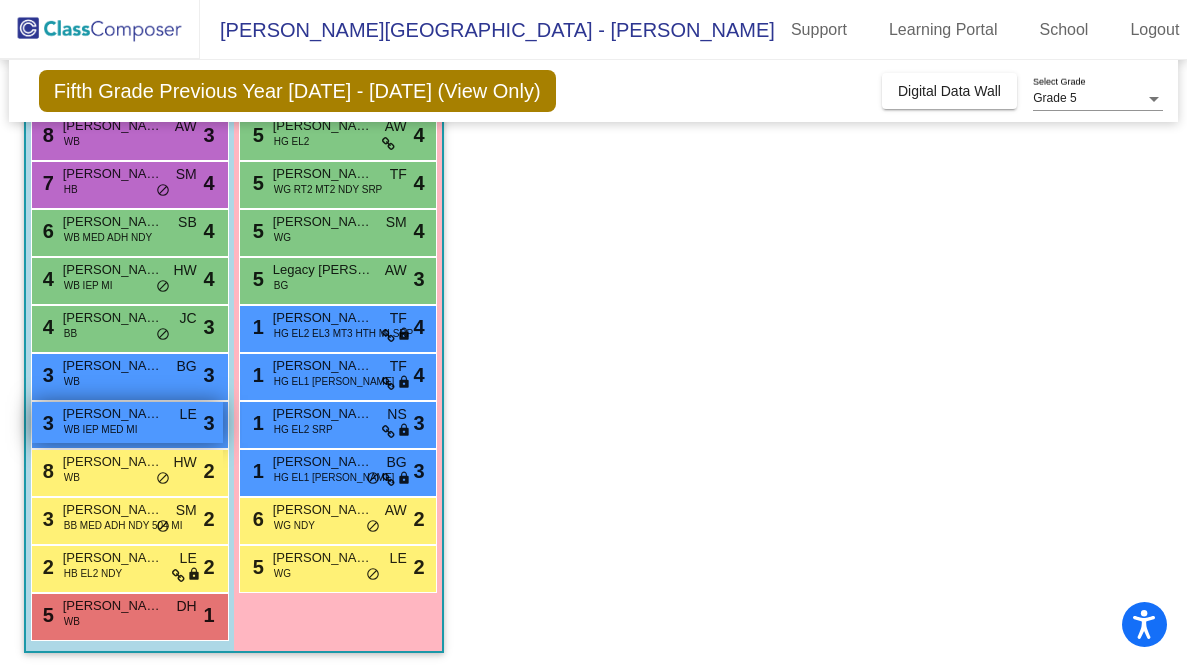 click on "3 Zachary Hall WB IEP MED MI LE lock do_not_disturb_alt 3" at bounding box center (127, 422) 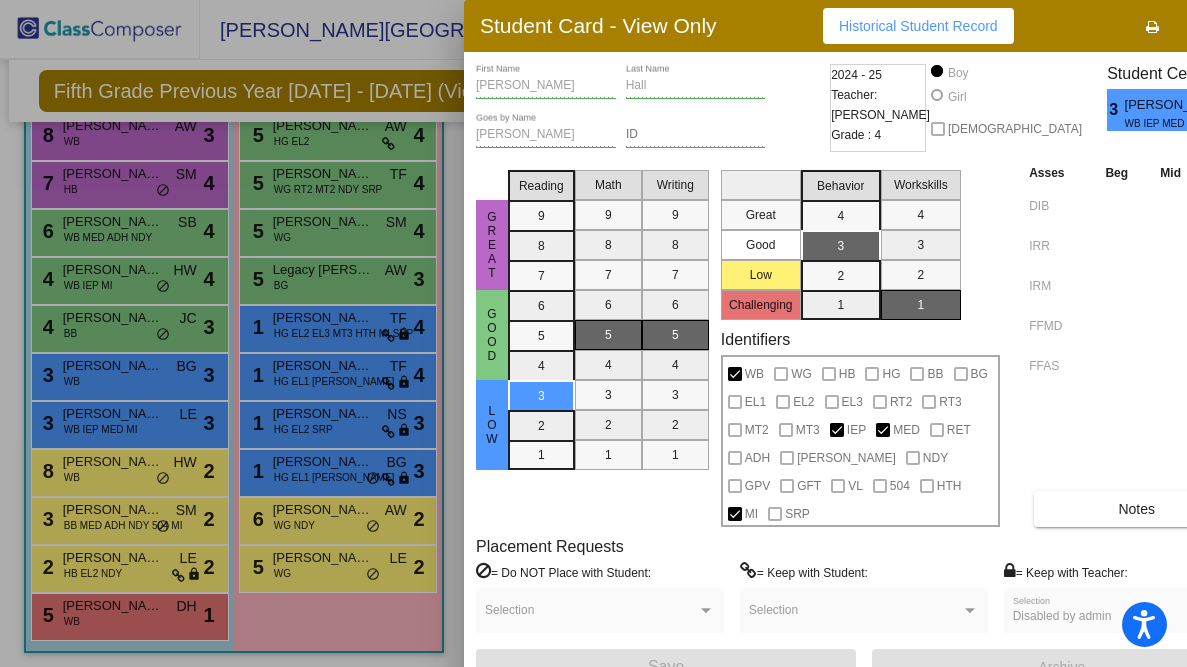 click at bounding box center [1216, 26] 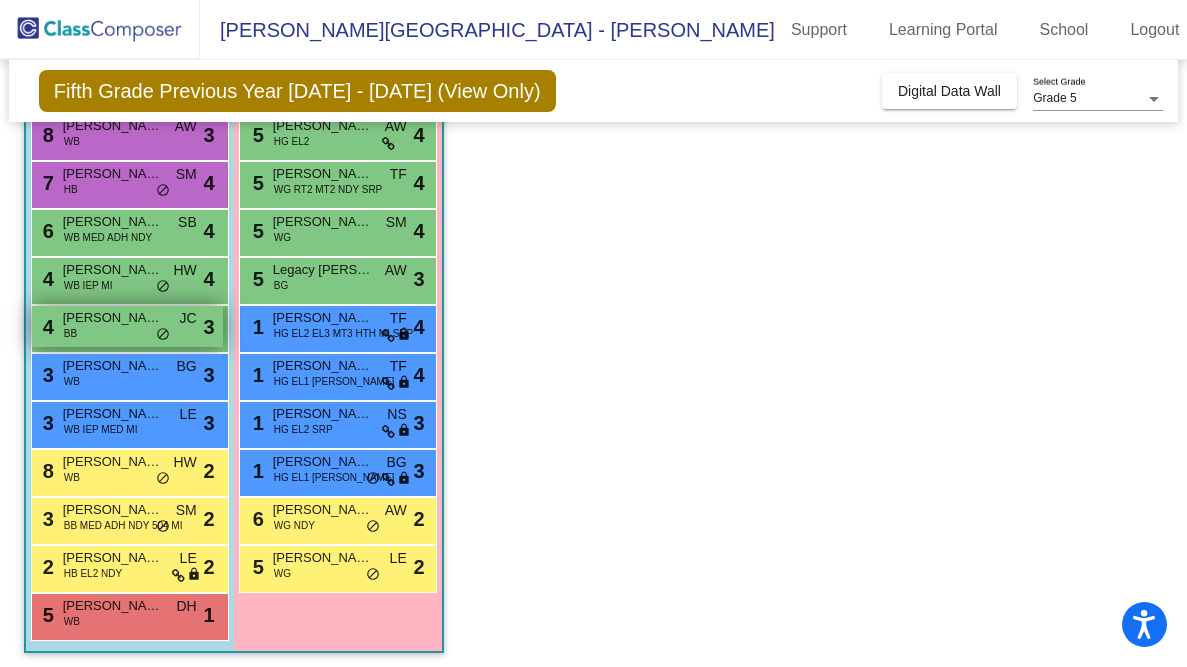 click on "4 Tyderran Wright BB JC lock do_not_disturb_alt 3" at bounding box center (127, 326) 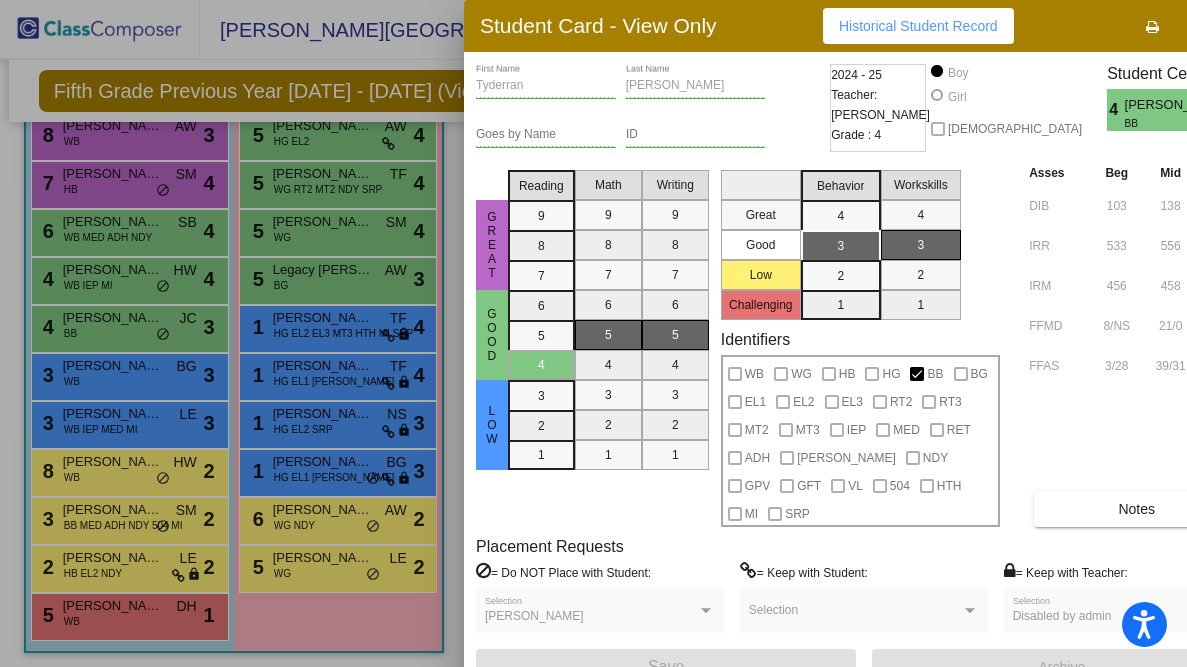 click at bounding box center [1216, 27] 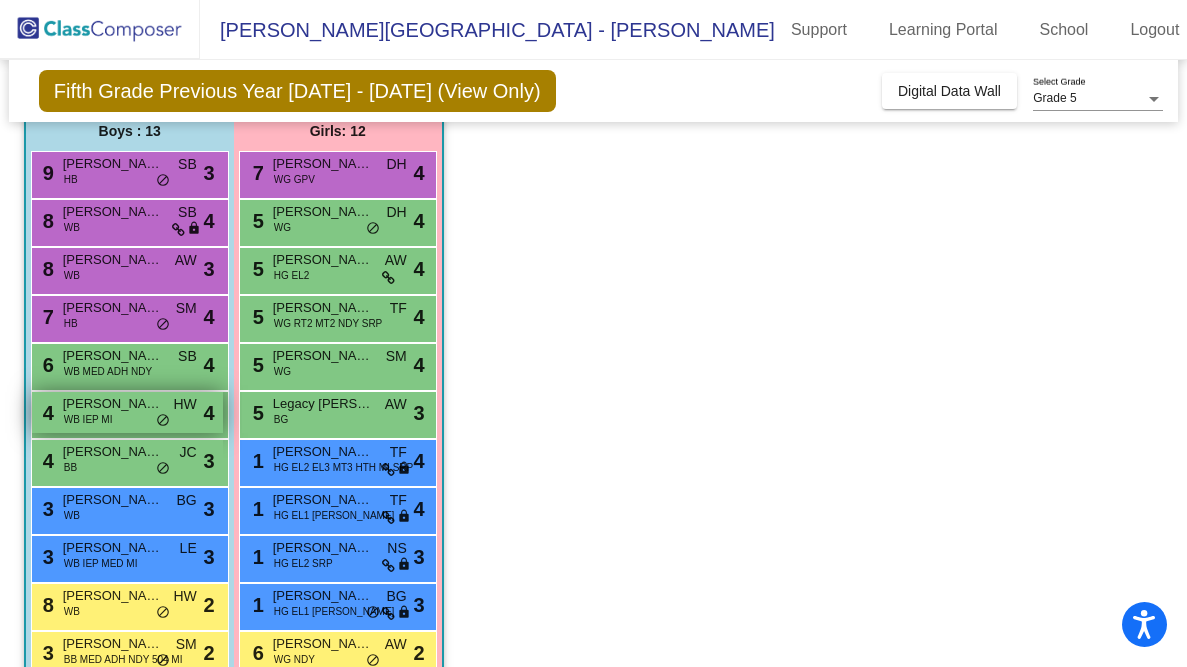 scroll, scrollTop: 173, scrollLeft: 0, axis: vertical 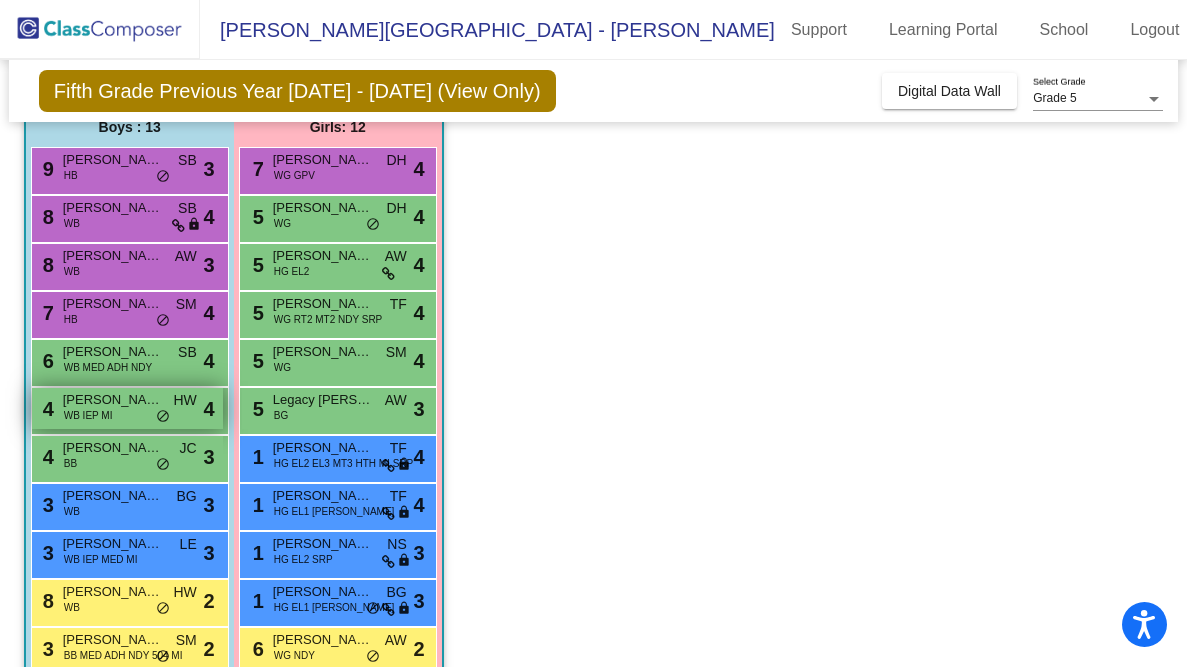 click on "WB IEP MI" at bounding box center [88, 415] 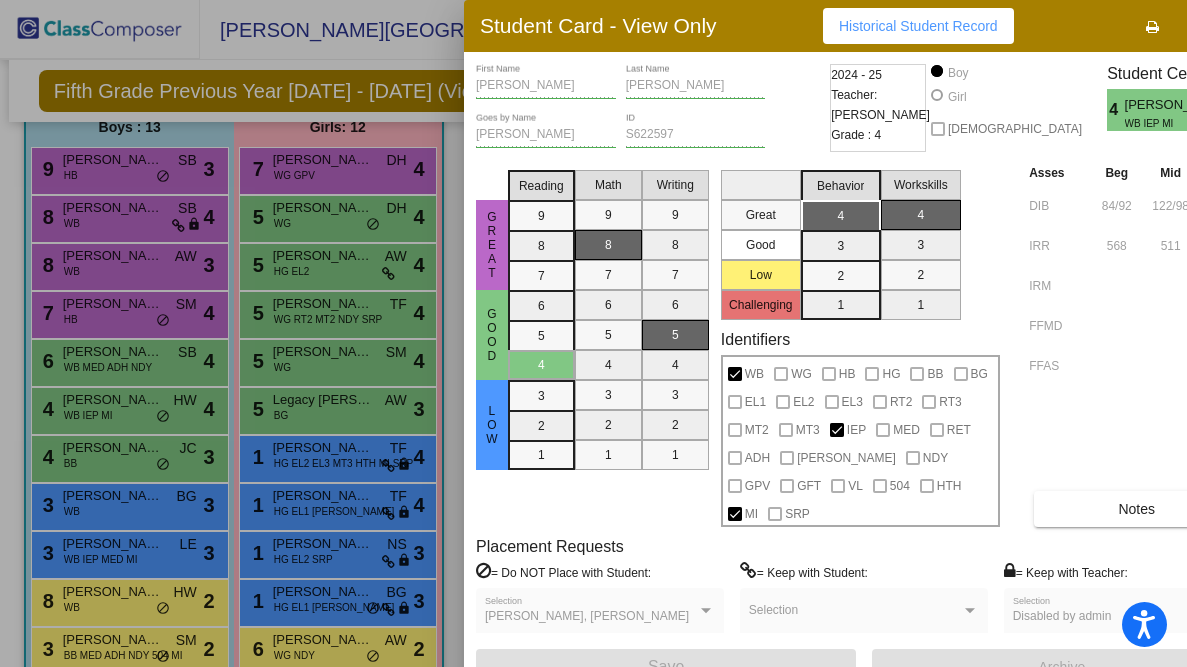 click at bounding box center (593, 333) 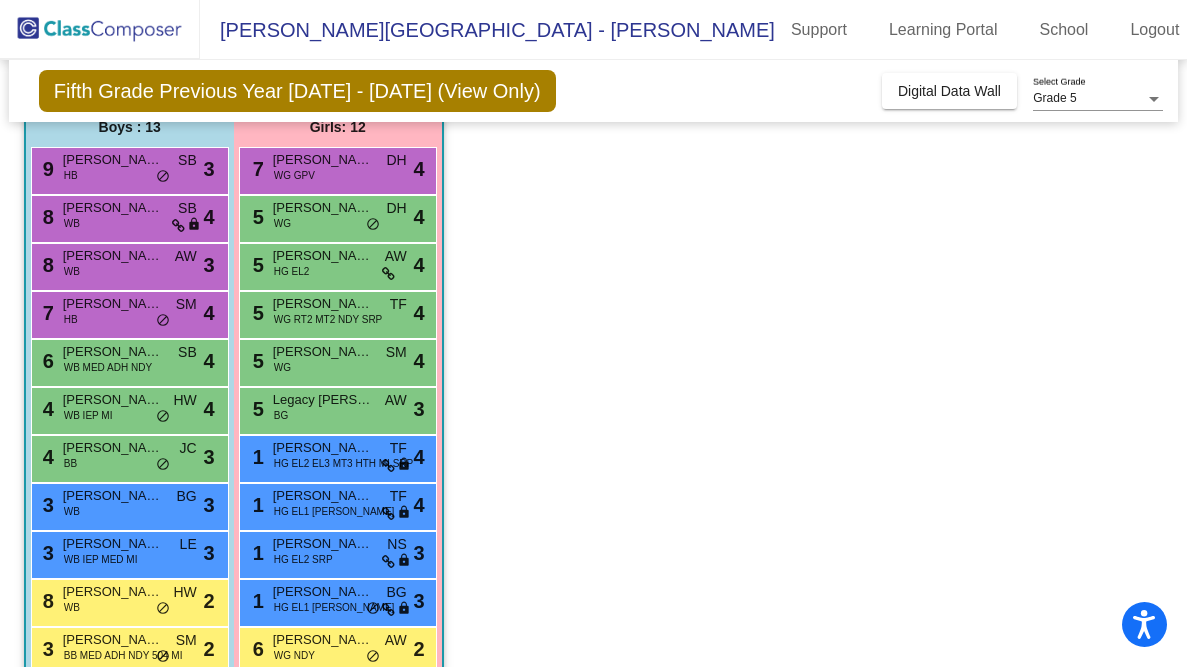click on "WB MED ADH NDY" at bounding box center [108, 367] 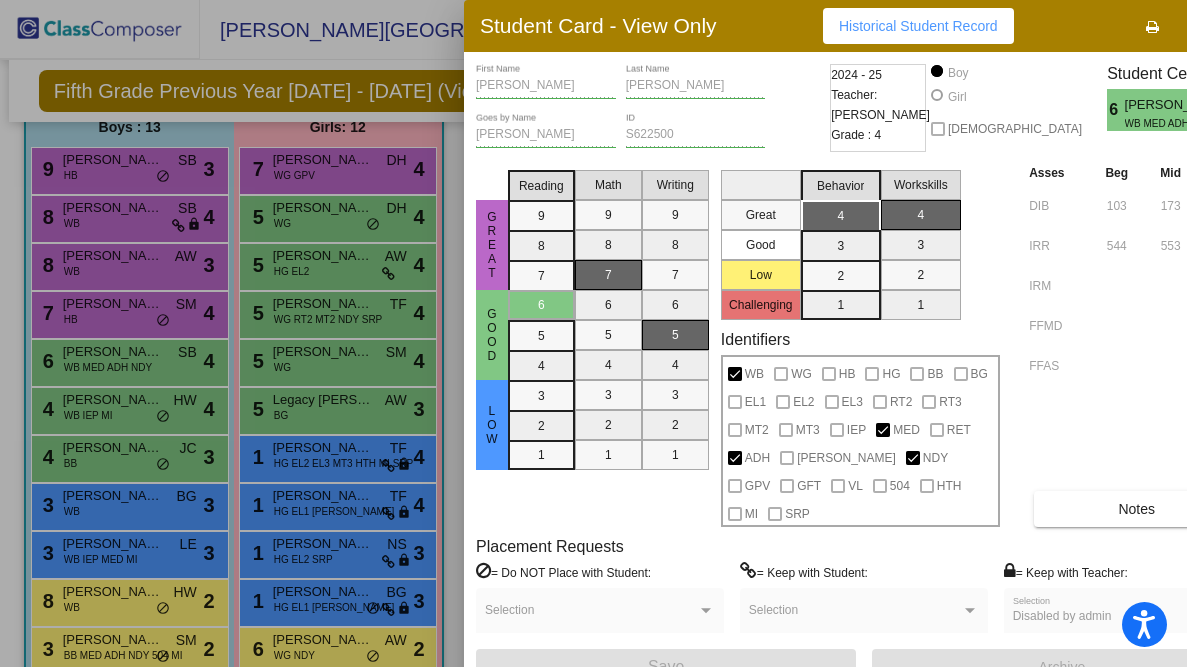 click at bounding box center [593, 333] 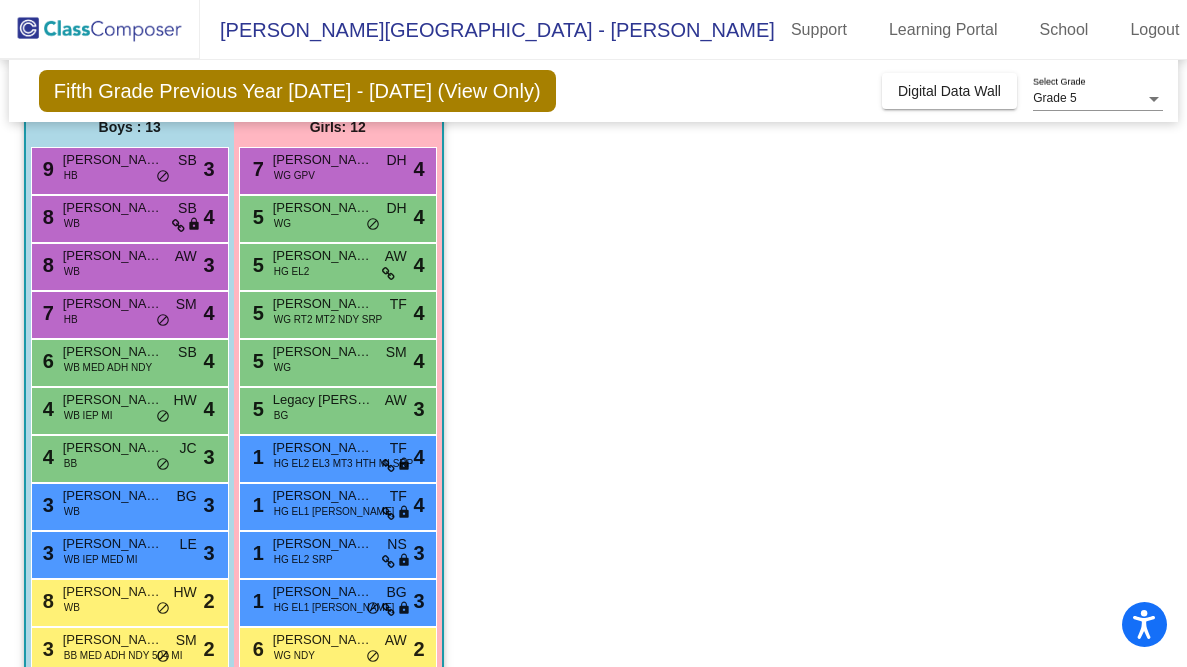 click on "Yovani Francisco" at bounding box center (113, 304) 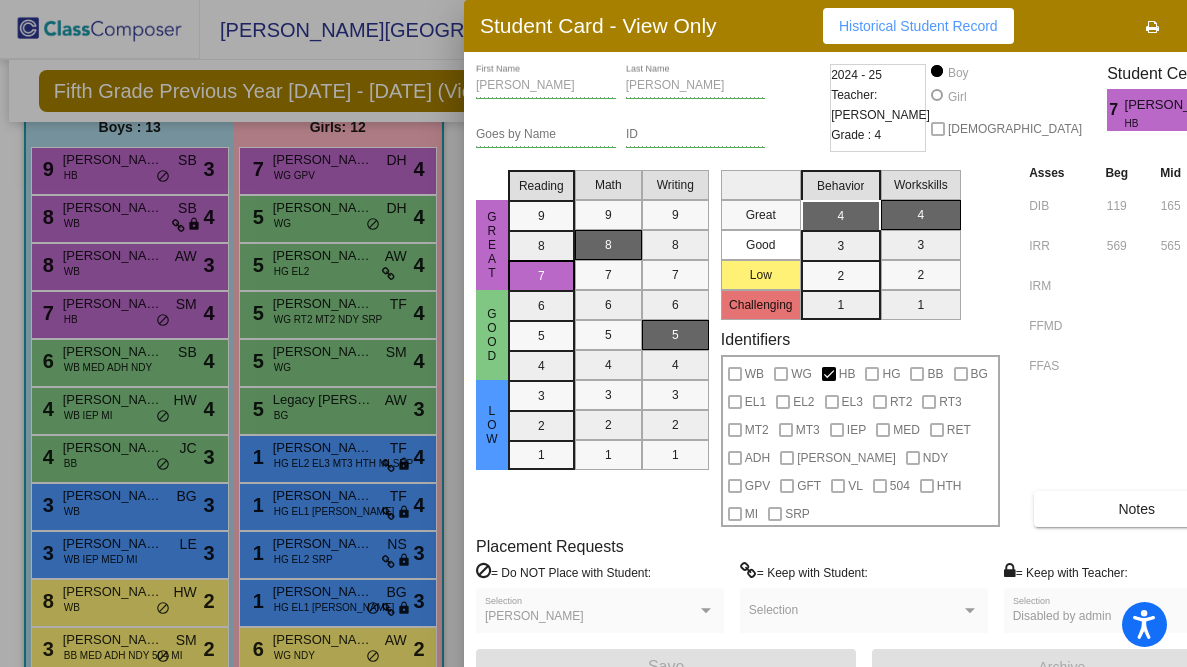 click at bounding box center (593, 333) 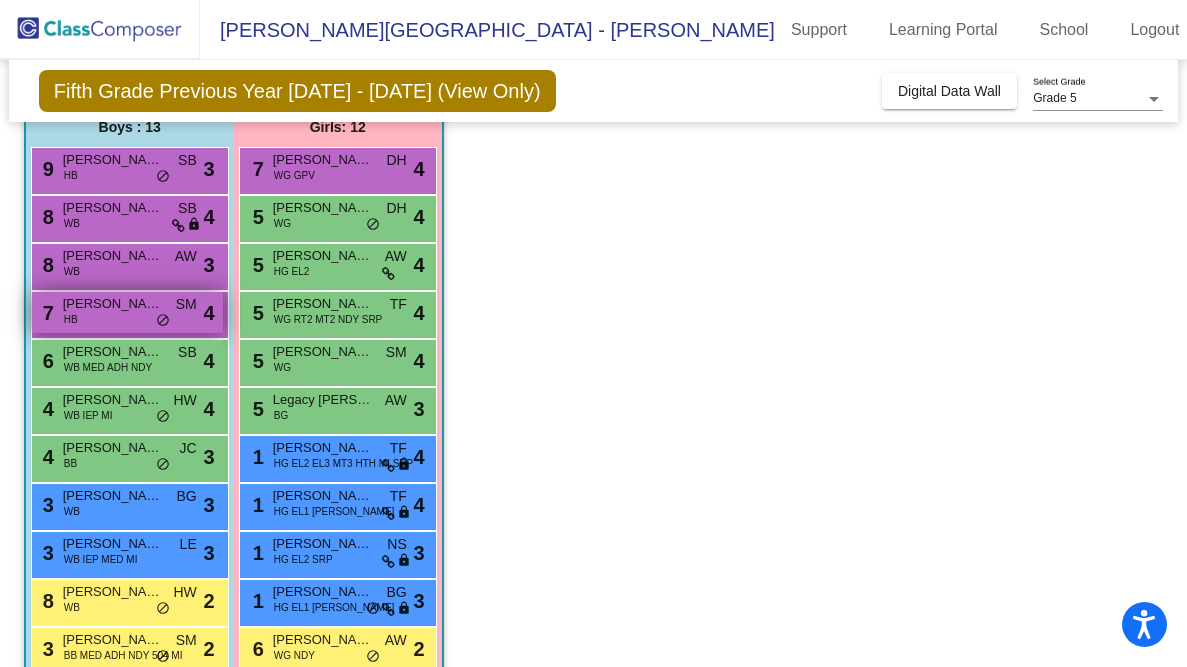 click on "Yovani Francisco" at bounding box center (113, 304) 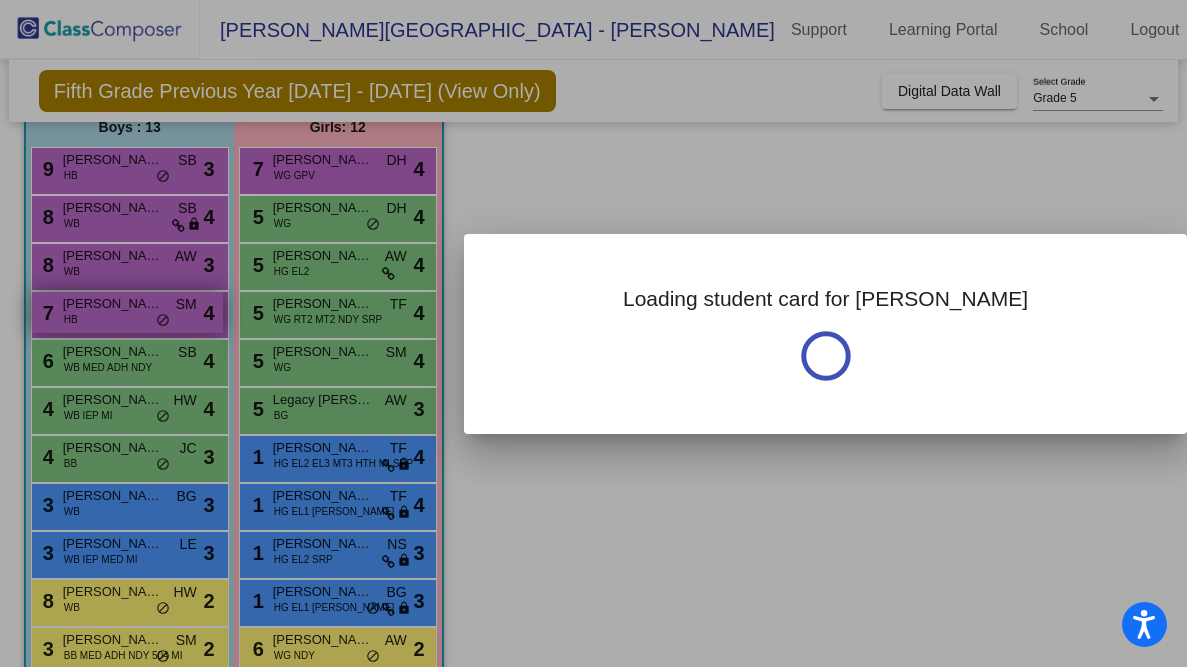 click at bounding box center [593, 333] 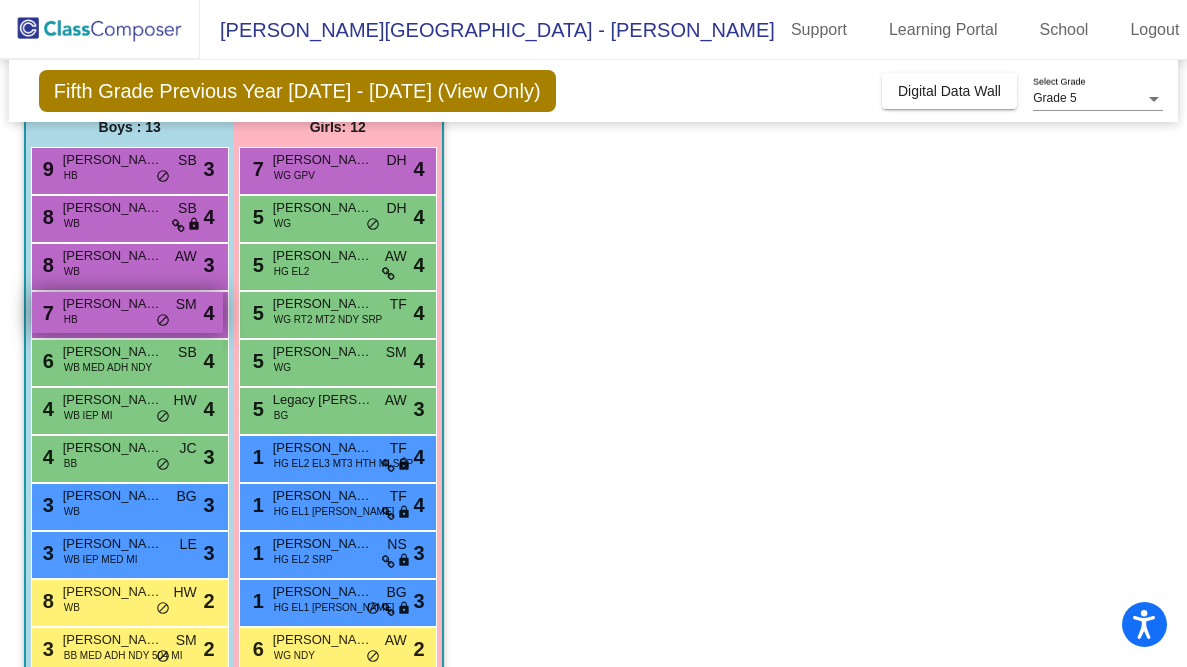 click on "Yovani Francisco" at bounding box center (113, 304) 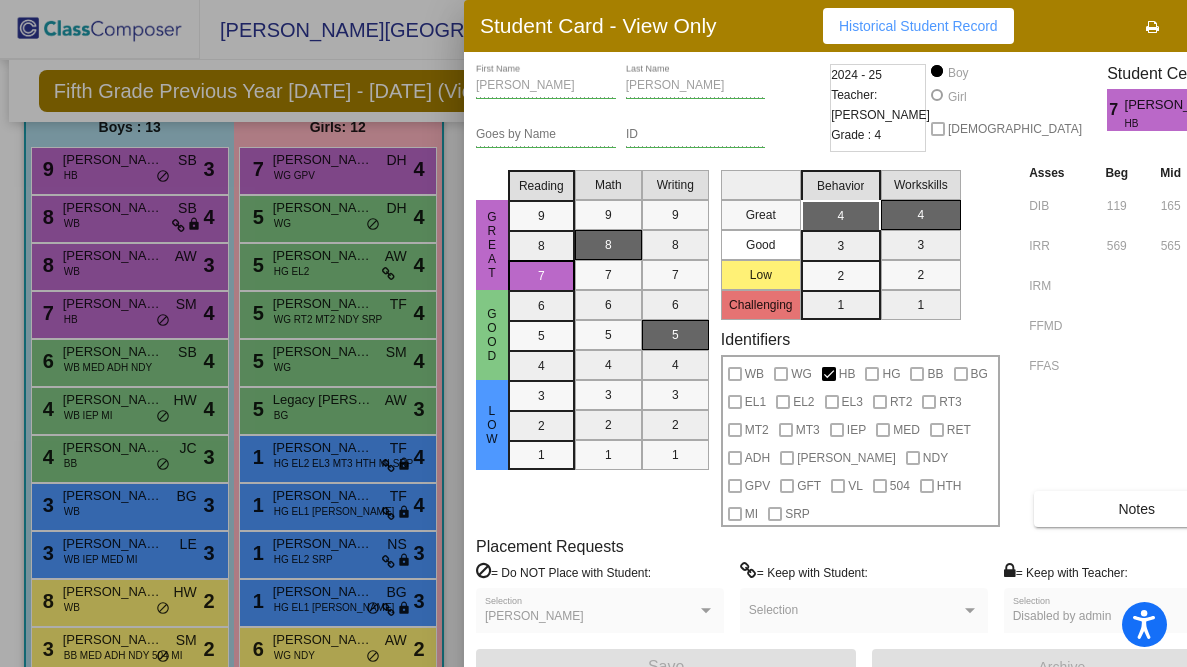 click at bounding box center [593, 333] 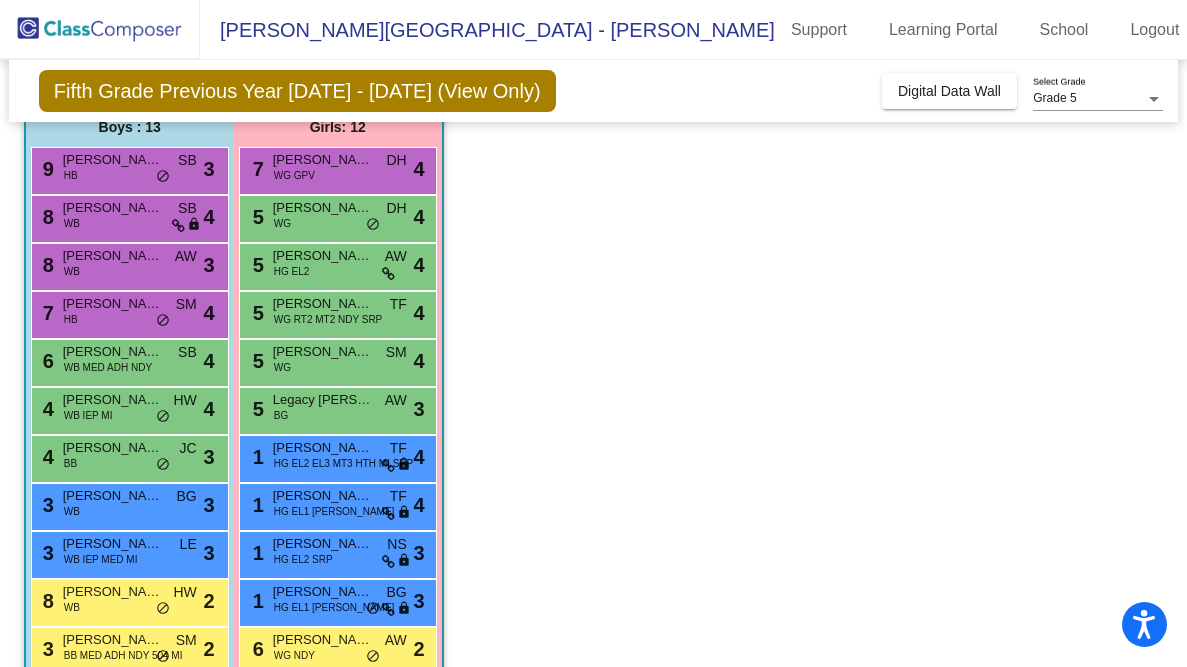 click on "Evan Conley" at bounding box center [113, 256] 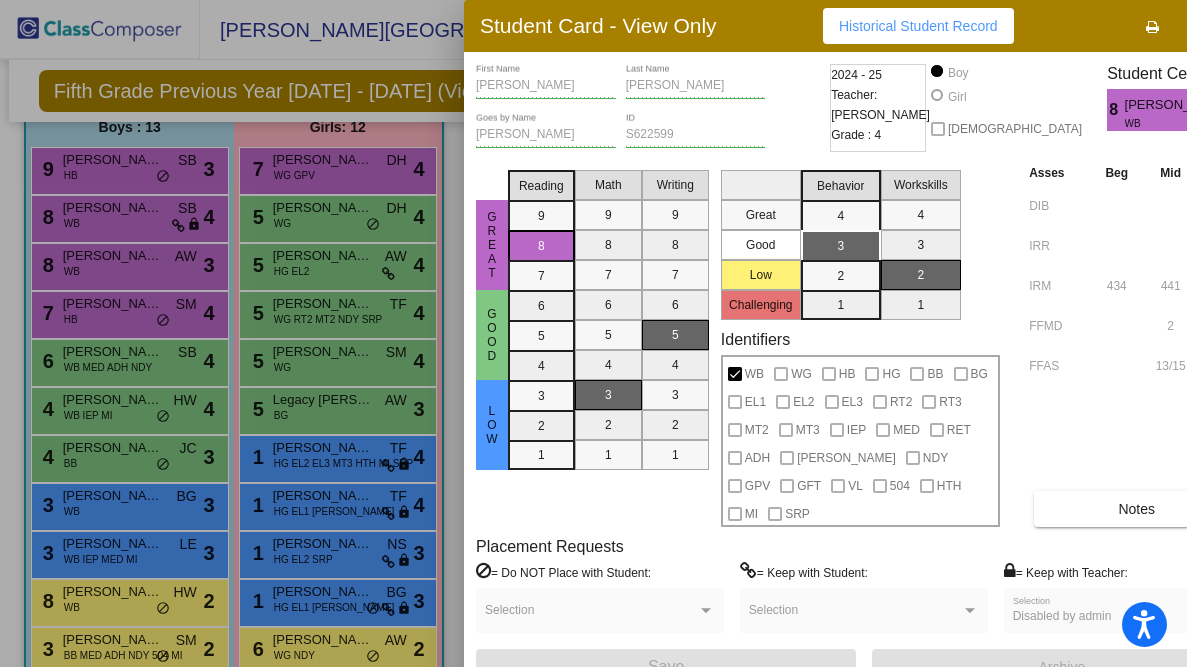 click at bounding box center (593, 333) 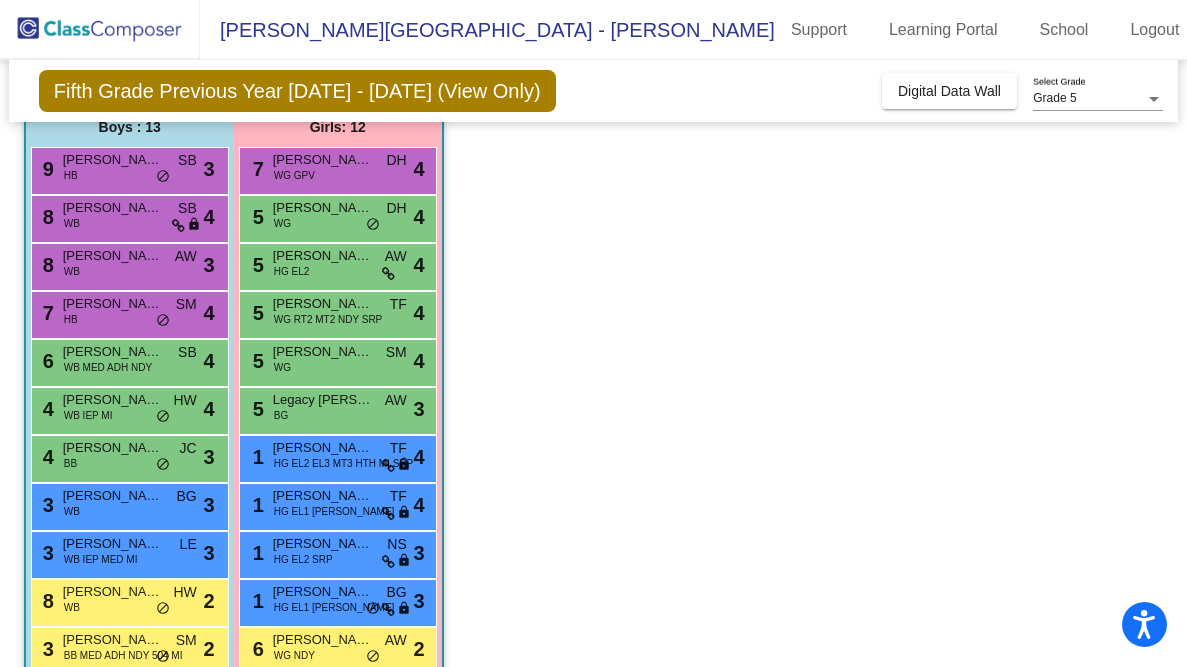click on "8 Aaron Yang WB SB lock do_not_disturb_alt 4" at bounding box center (127, 216) 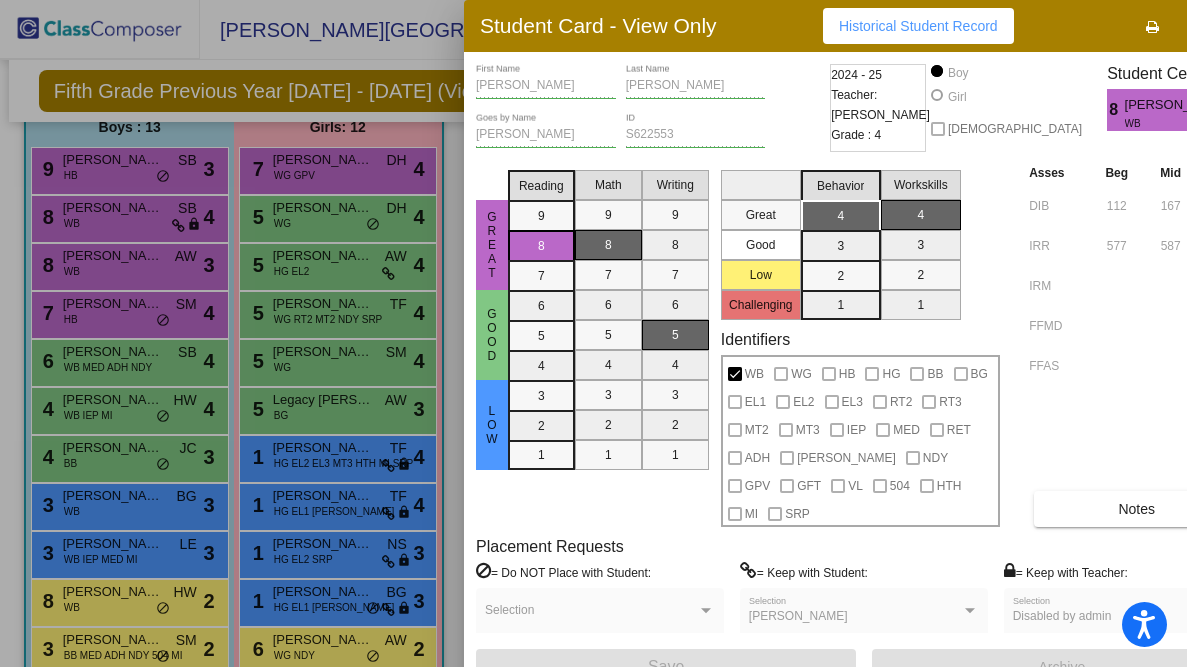 click at bounding box center [593, 333] 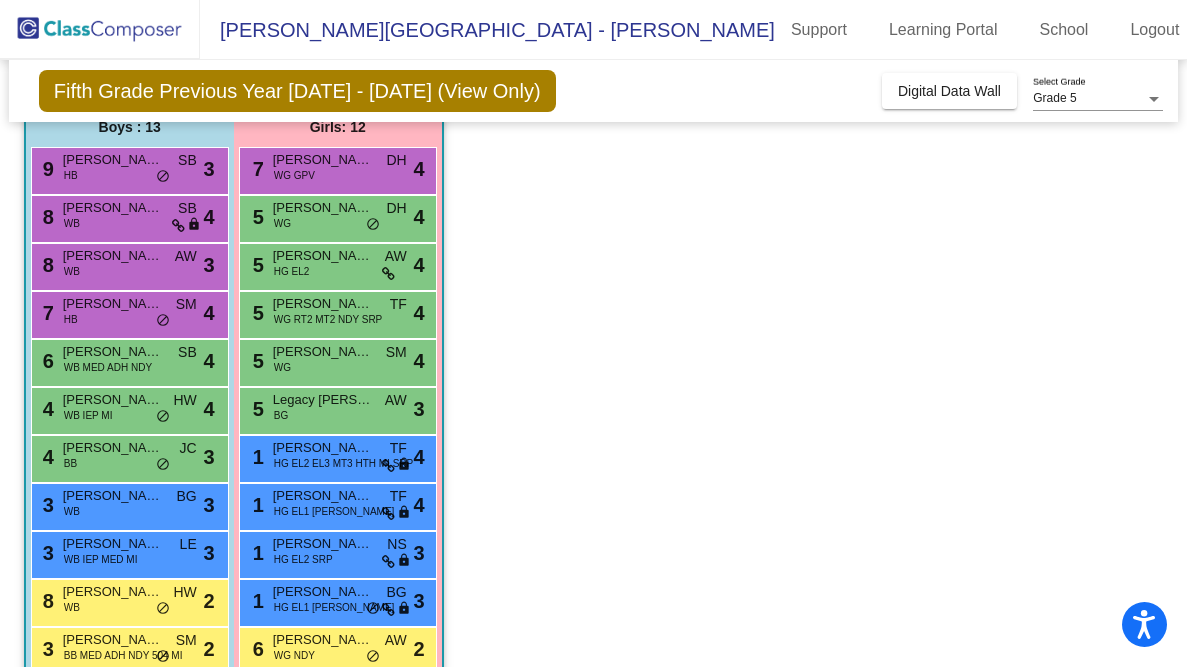 click on "do_not_disturb_alt" at bounding box center [163, 177] 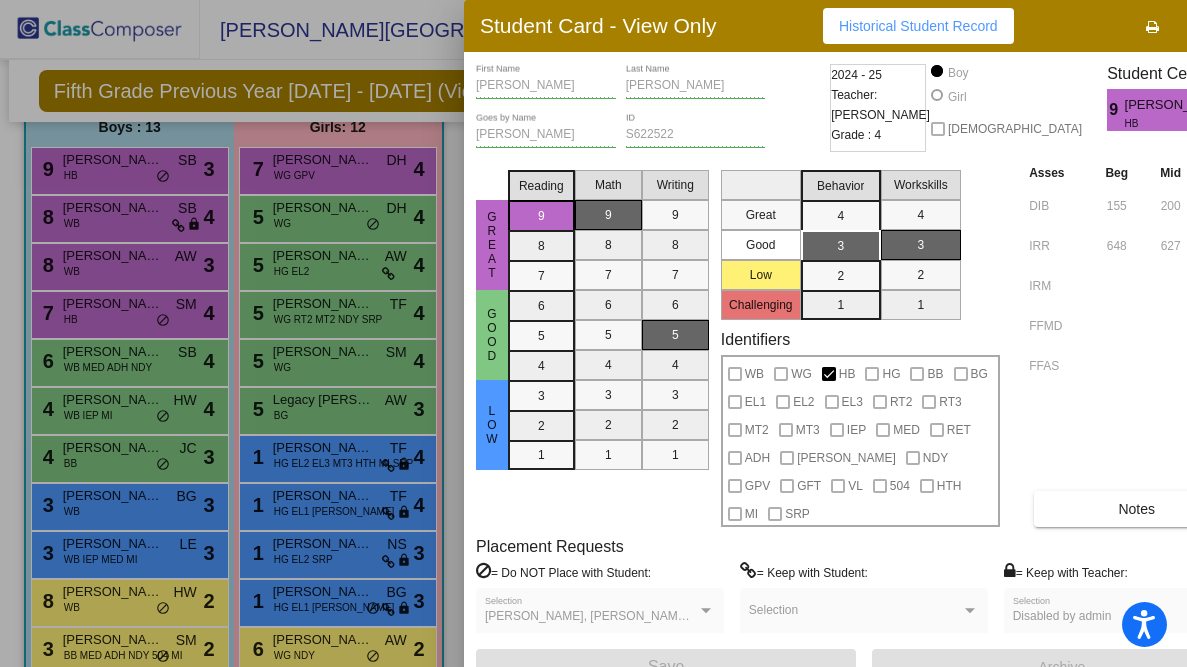 click at bounding box center [593, 333] 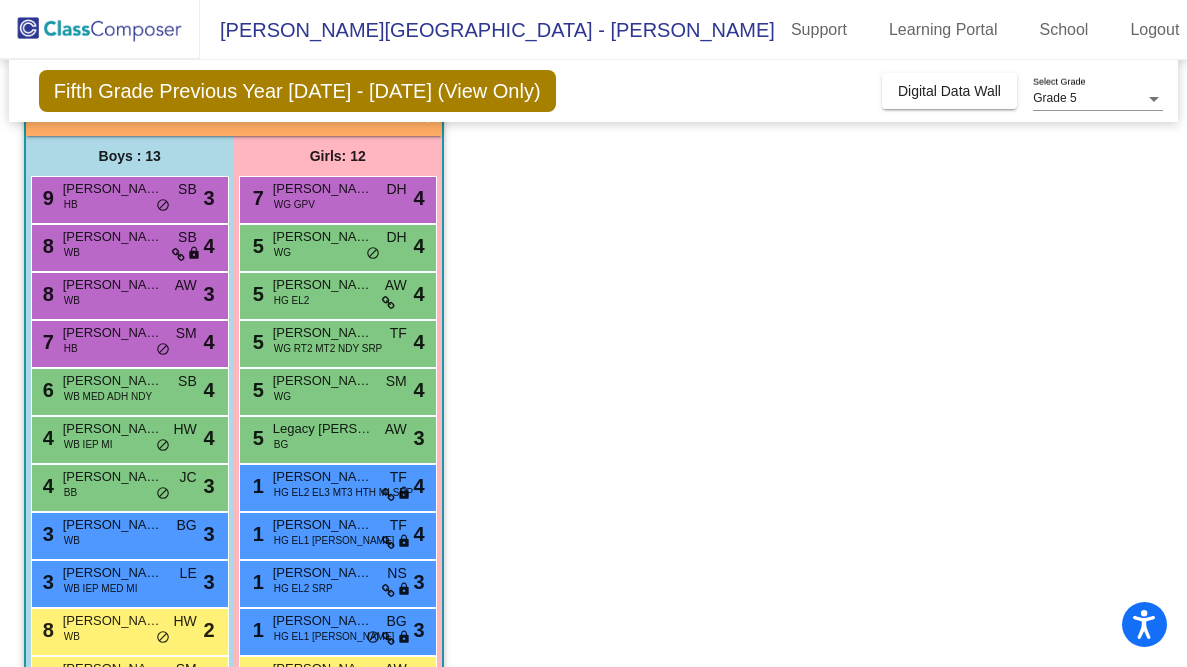 scroll, scrollTop: 142, scrollLeft: 0, axis: vertical 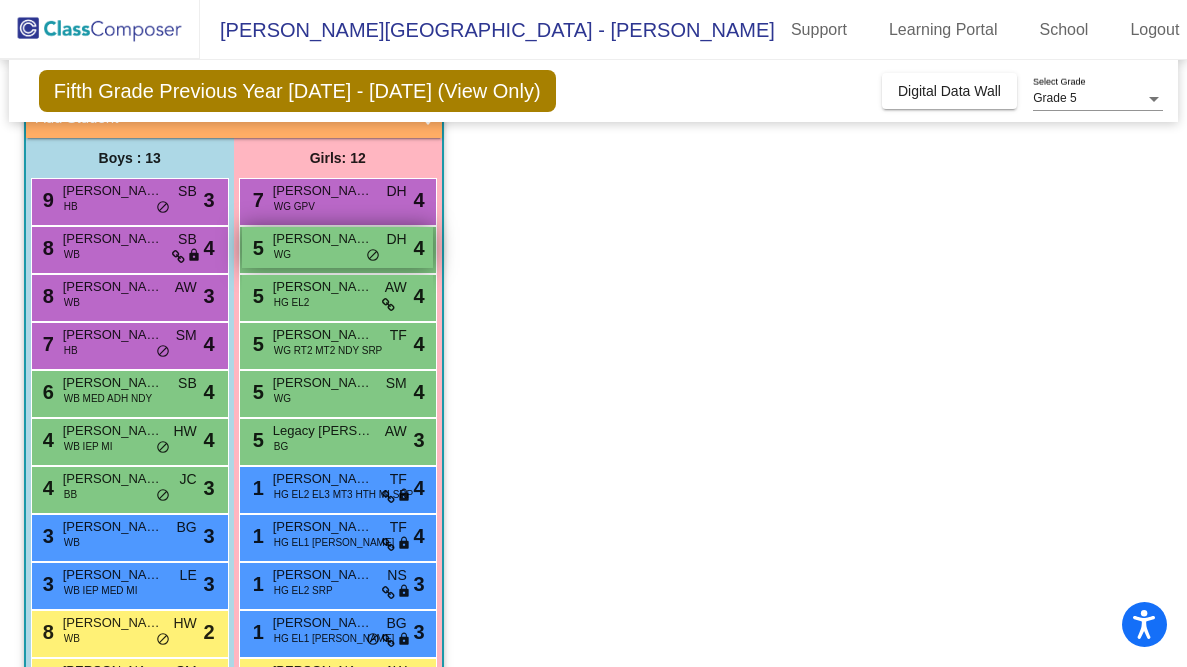 click on "Brynlee Moses" at bounding box center [323, 239] 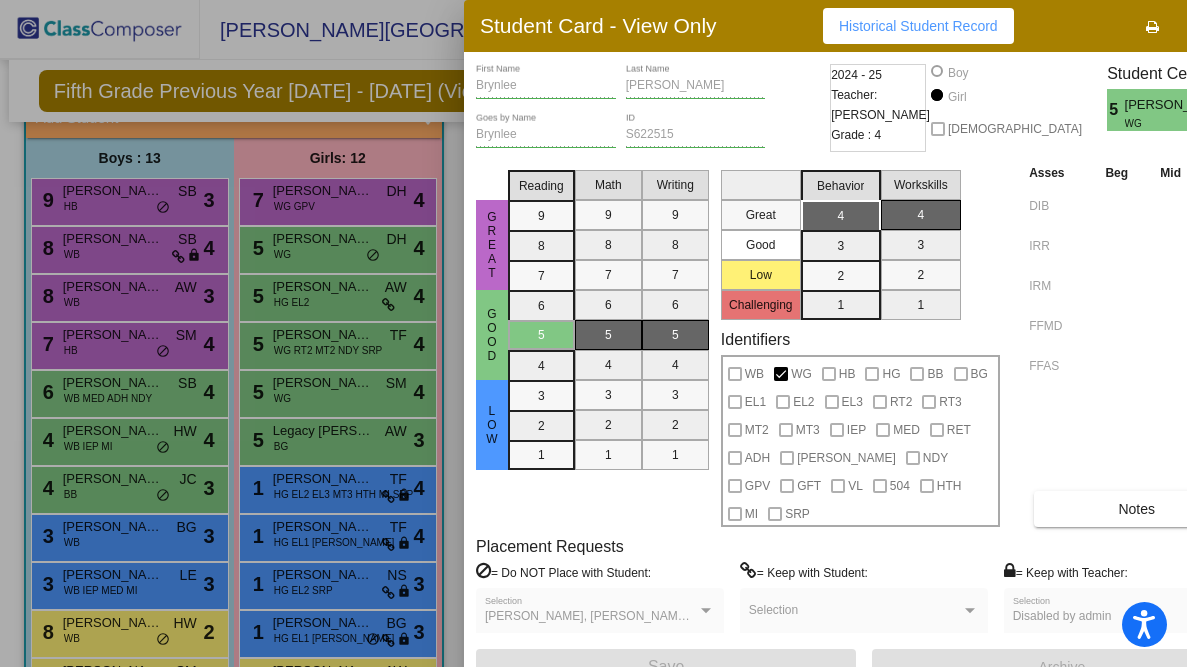 click at bounding box center (593, 333) 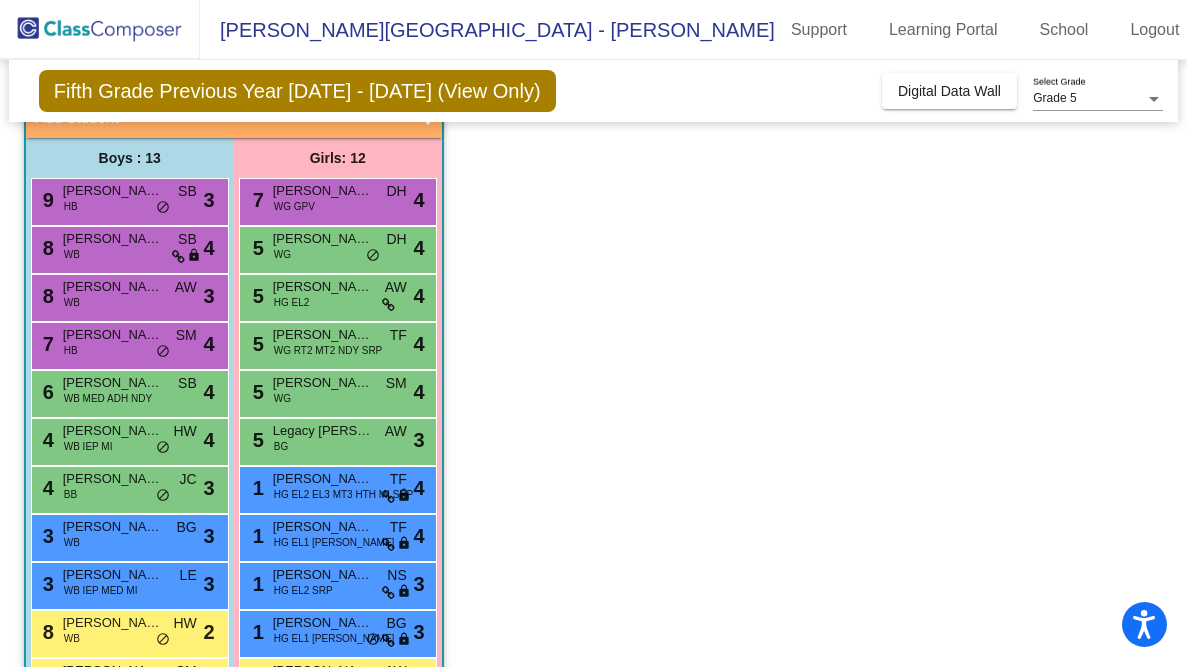 click on "7 Harper Ashley WG GPV DH lock do_not_disturb_alt 4" at bounding box center (337, 199) 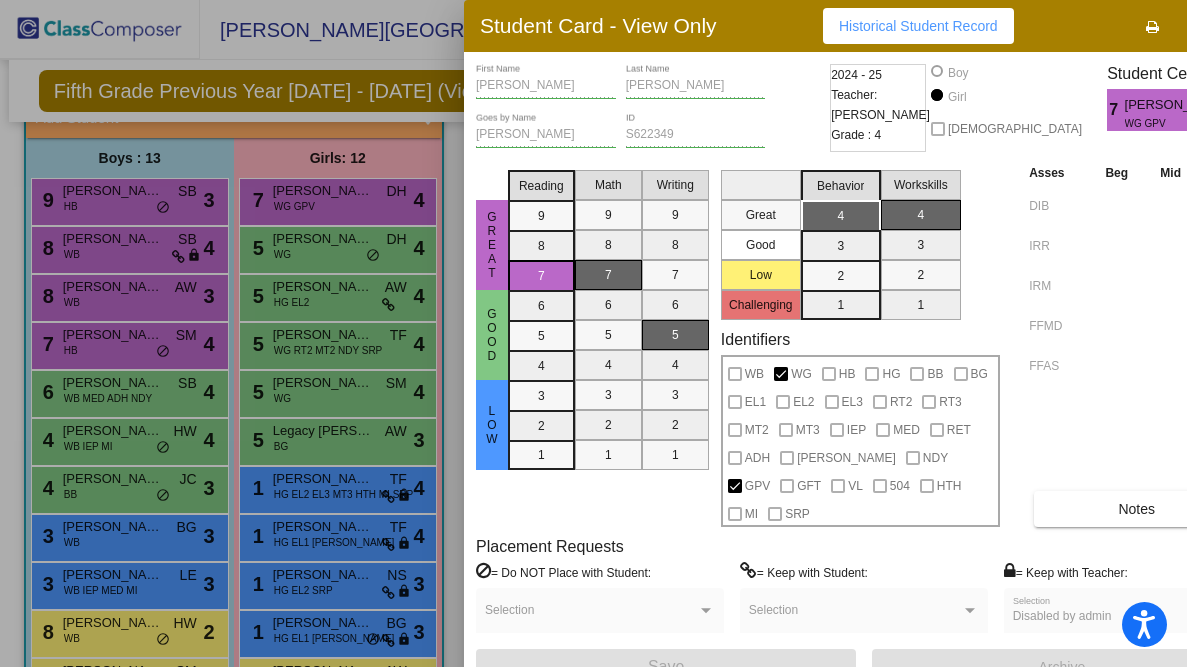click at bounding box center [593, 333] 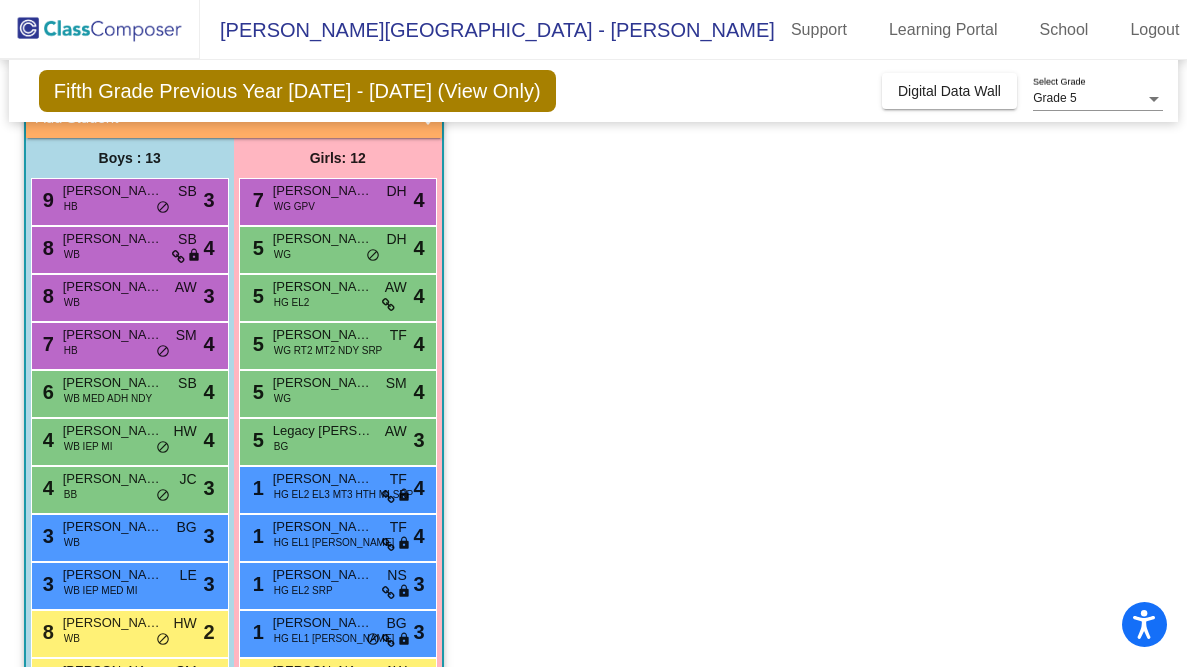 click on "Emily Velasco" at bounding box center (323, 287) 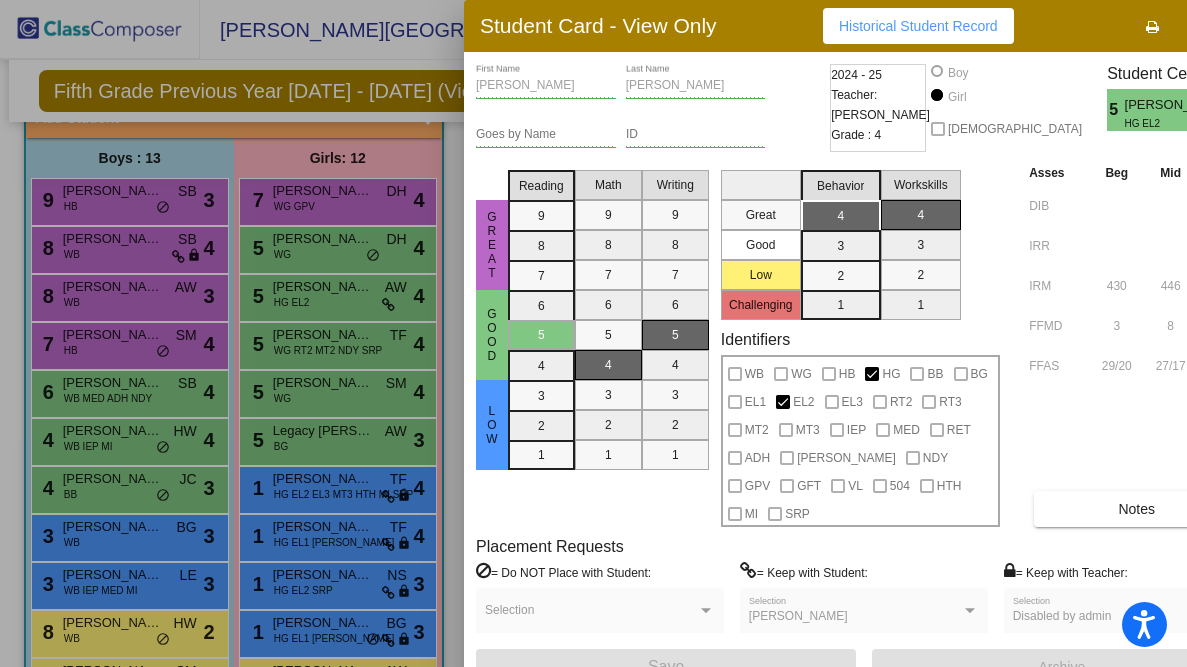 click at bounding box center (593, 333) 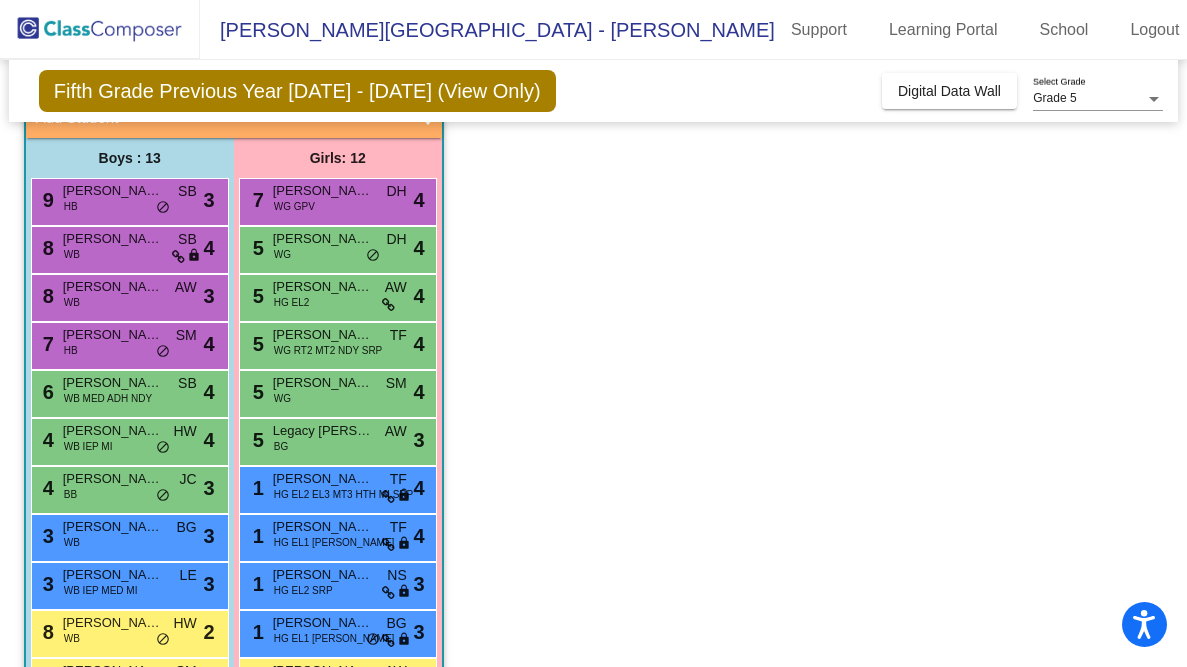 click on "5 Leah Kuykendall WG RT2 MT2 NDY SRP TF lock do_not_disturb_alt 4" at bounding box center [337, 343] 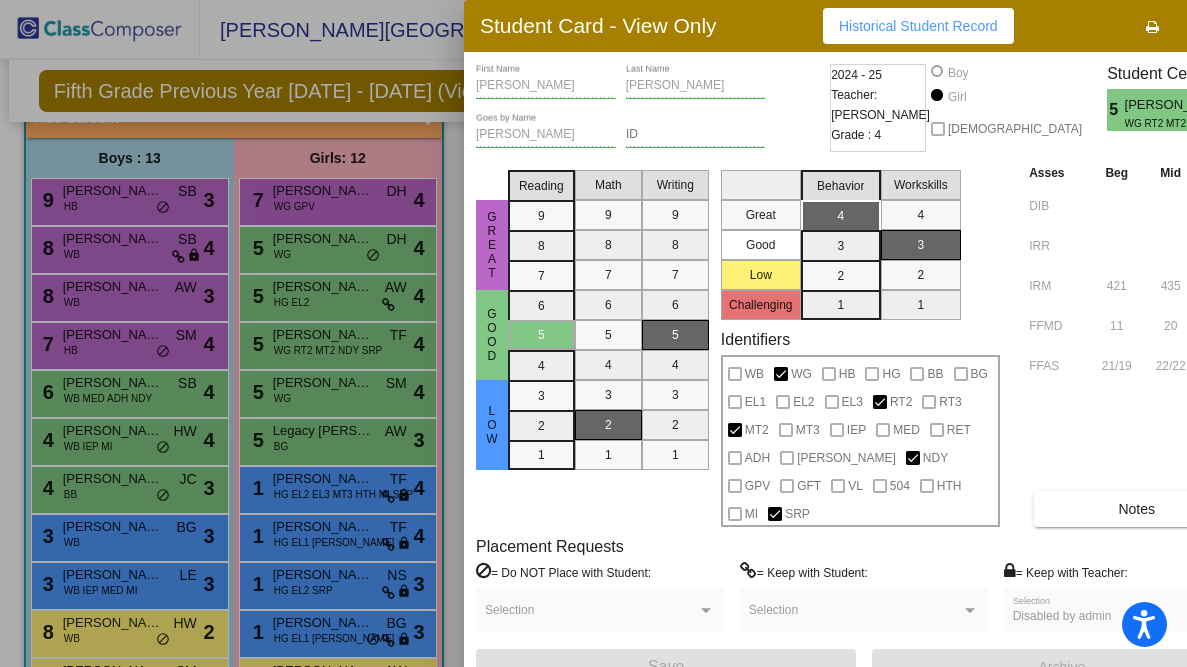click at bounding box center (593, 333) 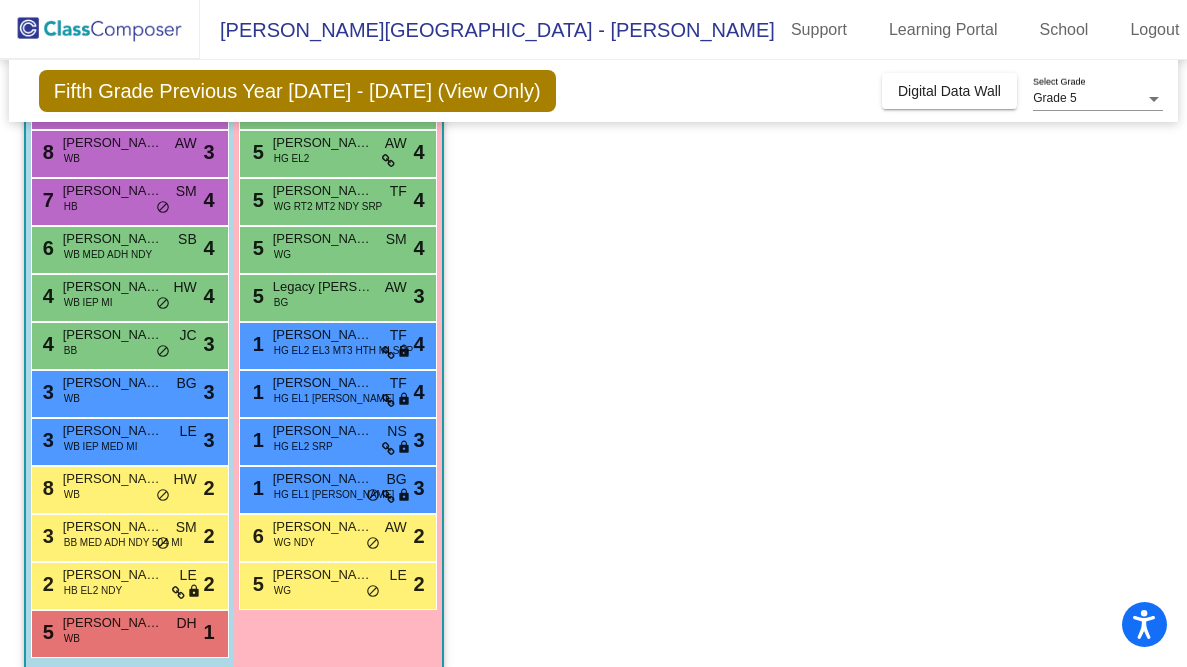 scroll, scrollTop: 292, scrollLeft: 0, axis: vertical 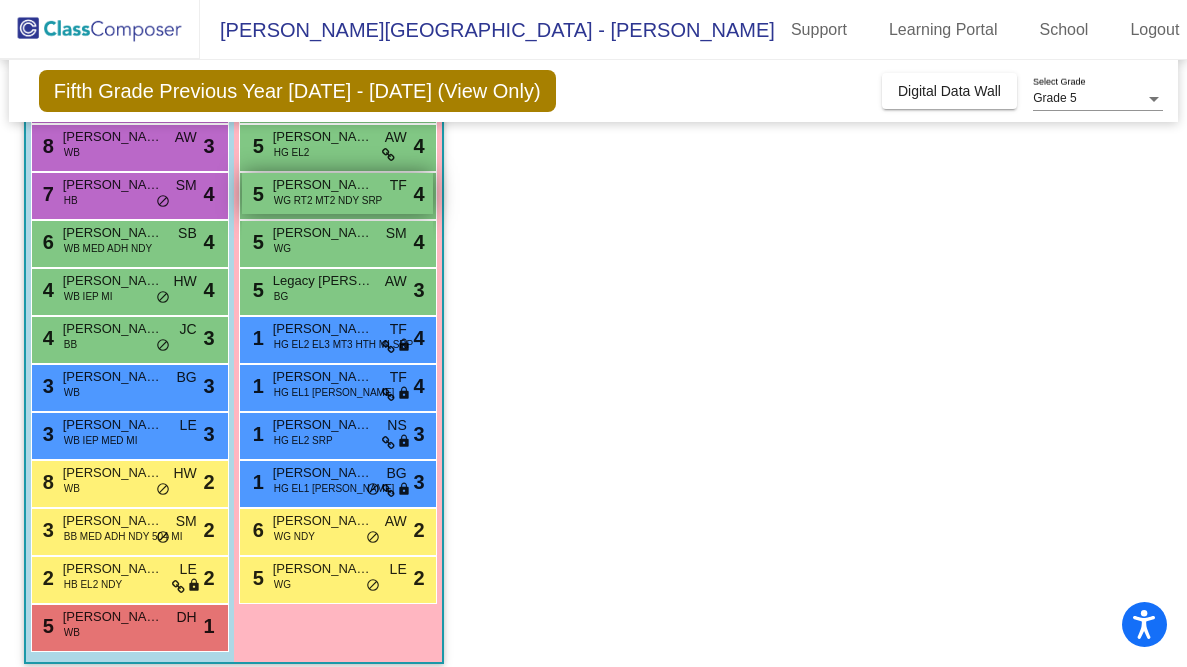 click on "WG RT2 MT2 NDY SRP" at bounding box center [328, 200] 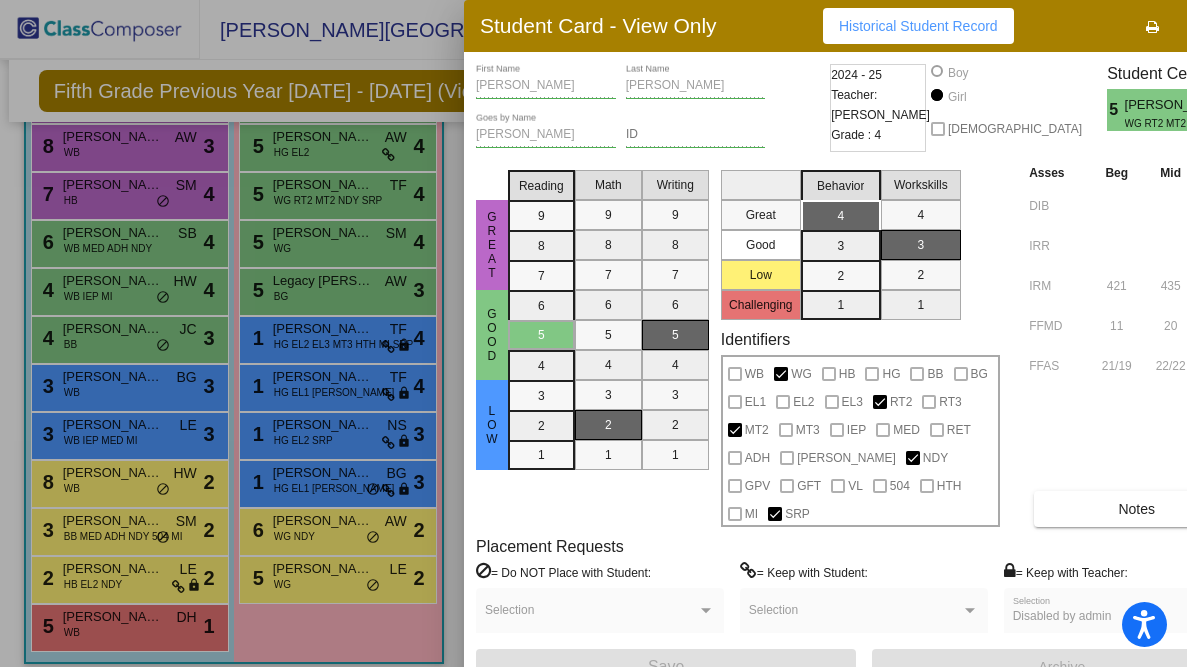 click at bounding box center [593, 333] 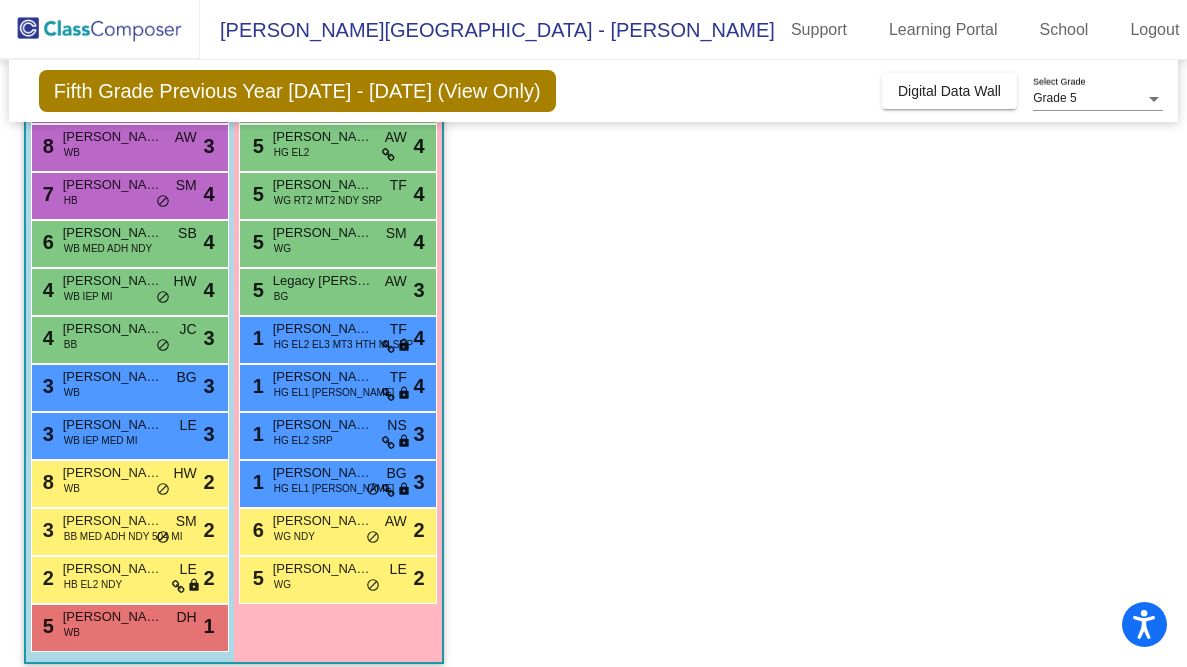 click on "Legacy Dawson" at bounding box center (323, 281) 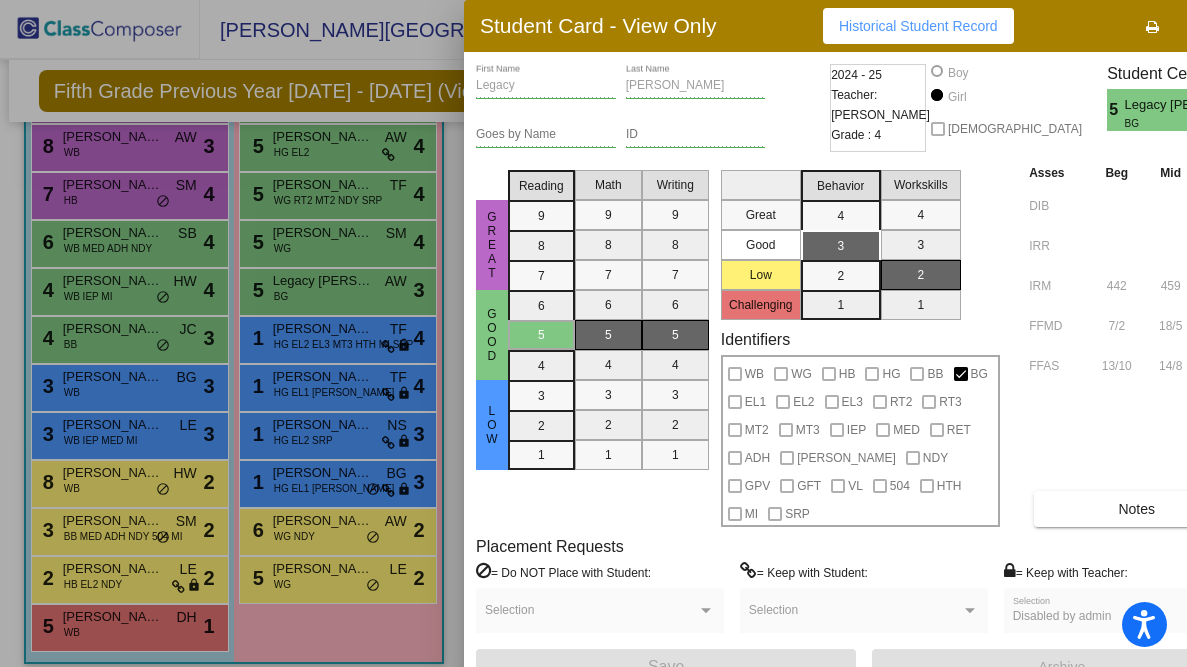 click at bounding box center [593, 333] 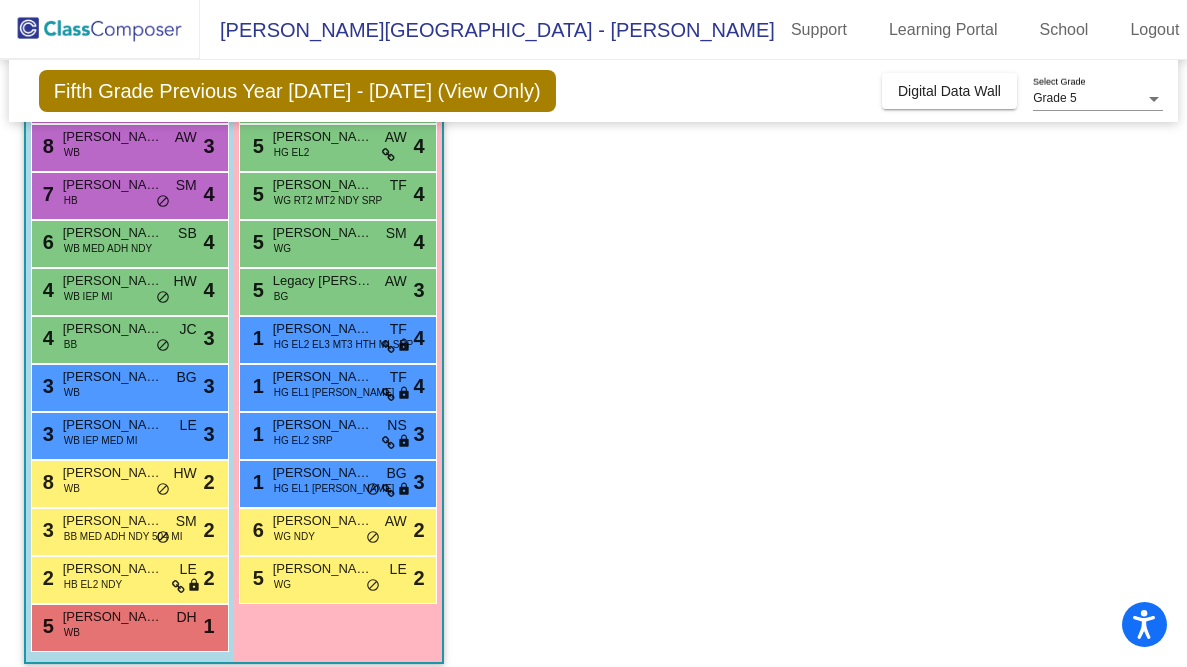 click on "5 Lily Beason WG SM lock do_not_disturb_alt 4" at bounding box center [337, 241] 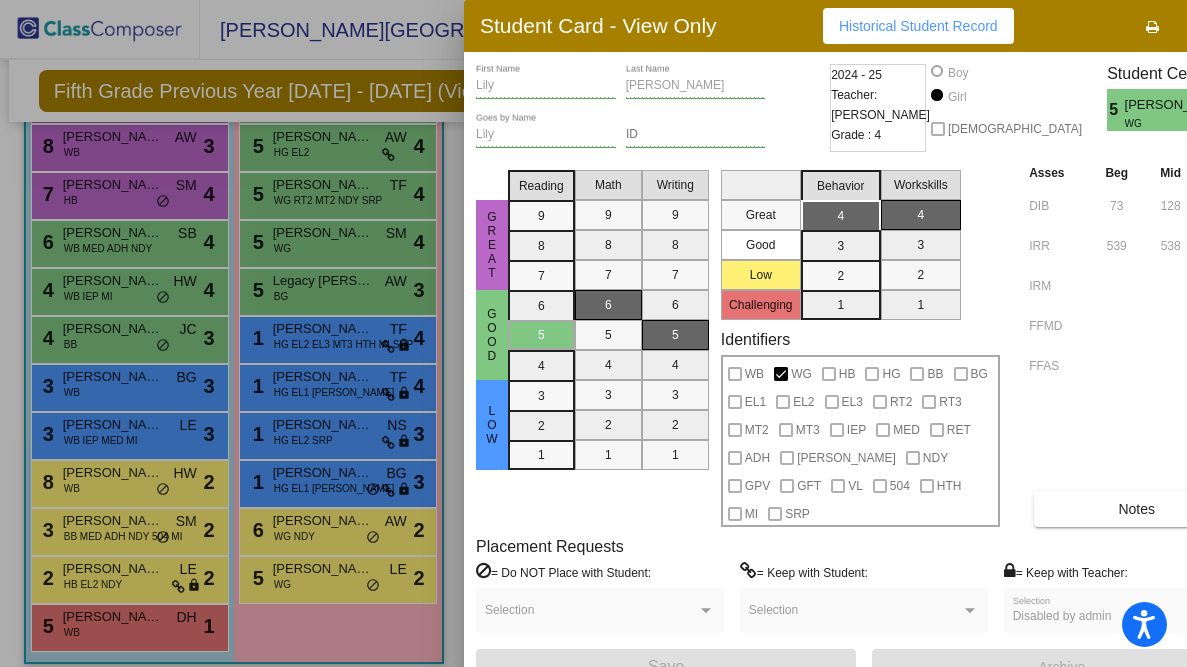click at bounding box center (593, 333) 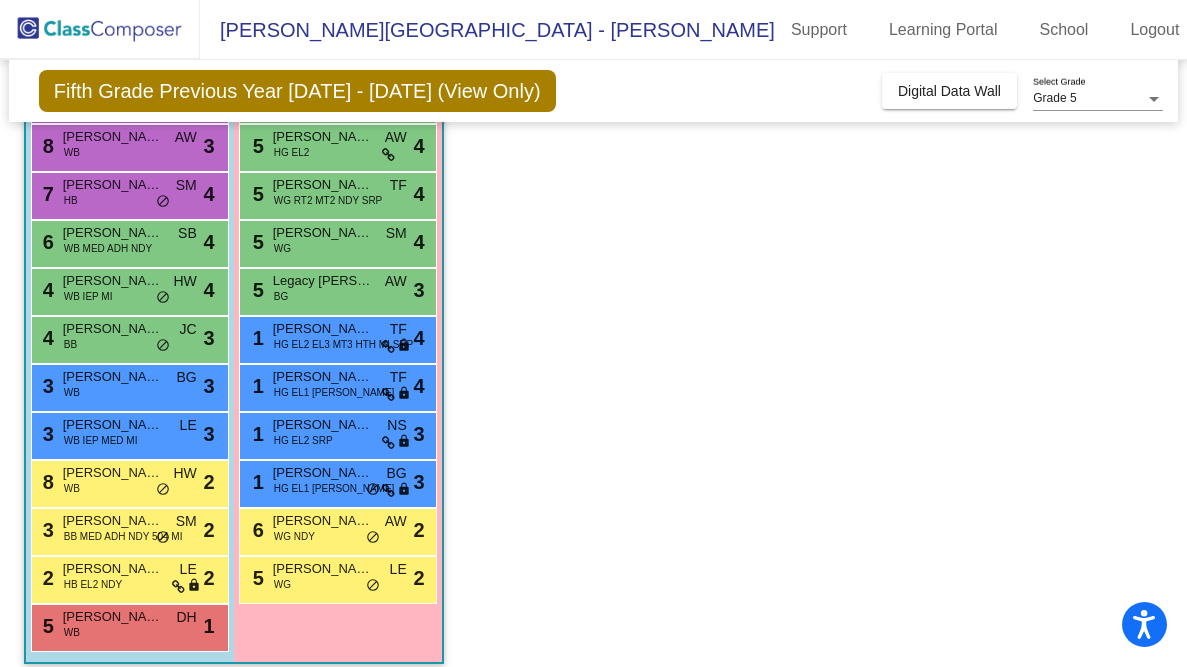click on "5 Leah Kuykendall WG RT2 MT2 NDY SRP TF lock do_not_disturb_alt 4" at bounding box center (337, 193) 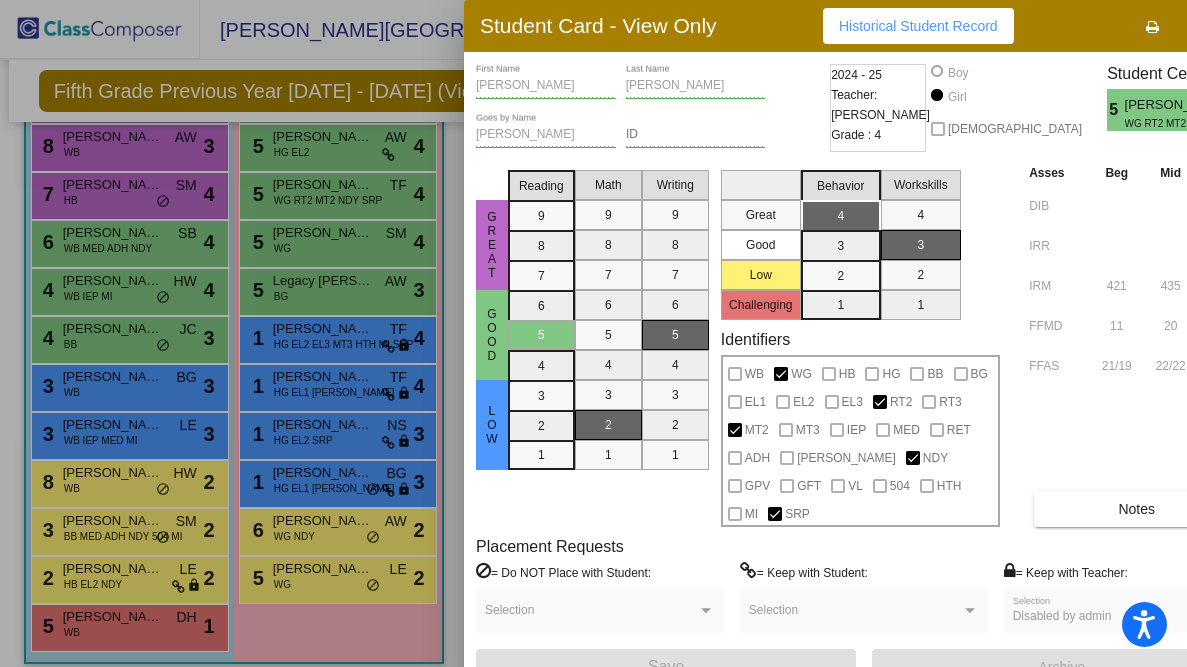 click at bounding box center (593, 333) 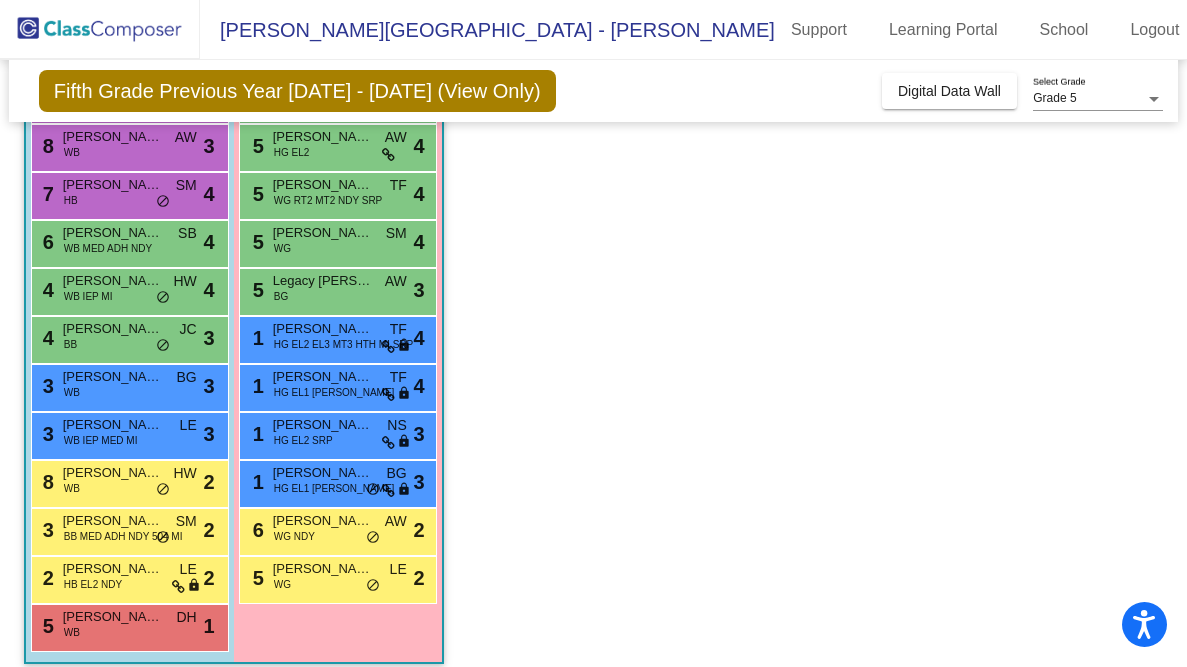 click on "5 Legacy Dawson BG AW lock do_not_disturb_alt 3" at bounding box center (337, 289) 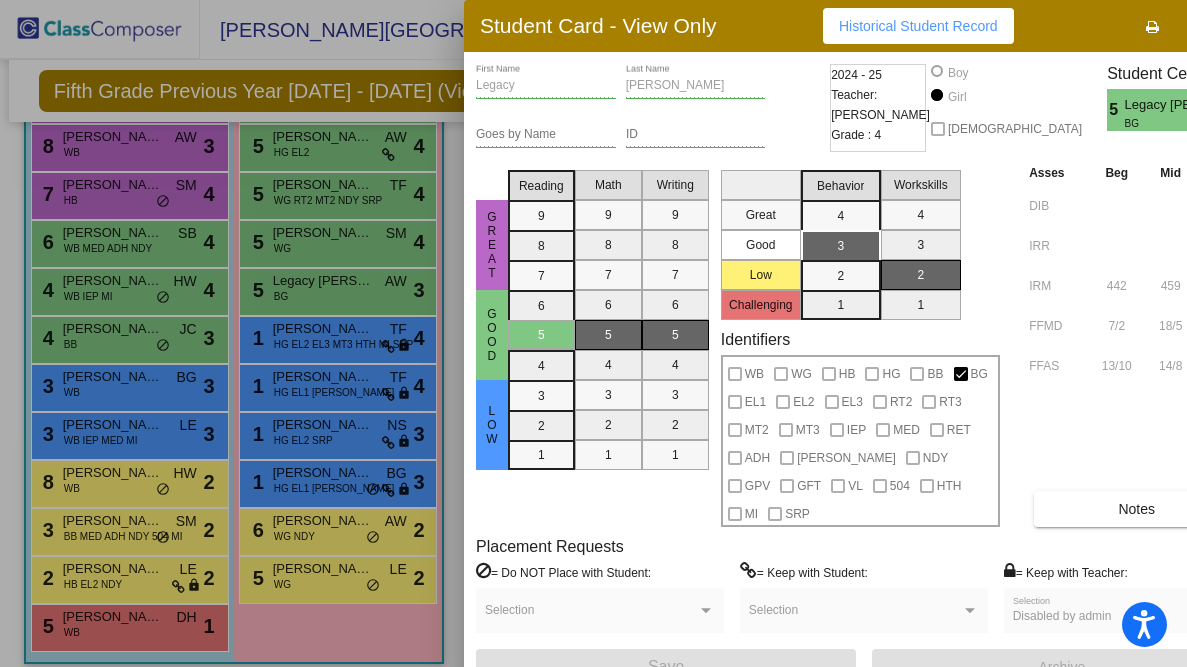click at bounding box center [593, 333] 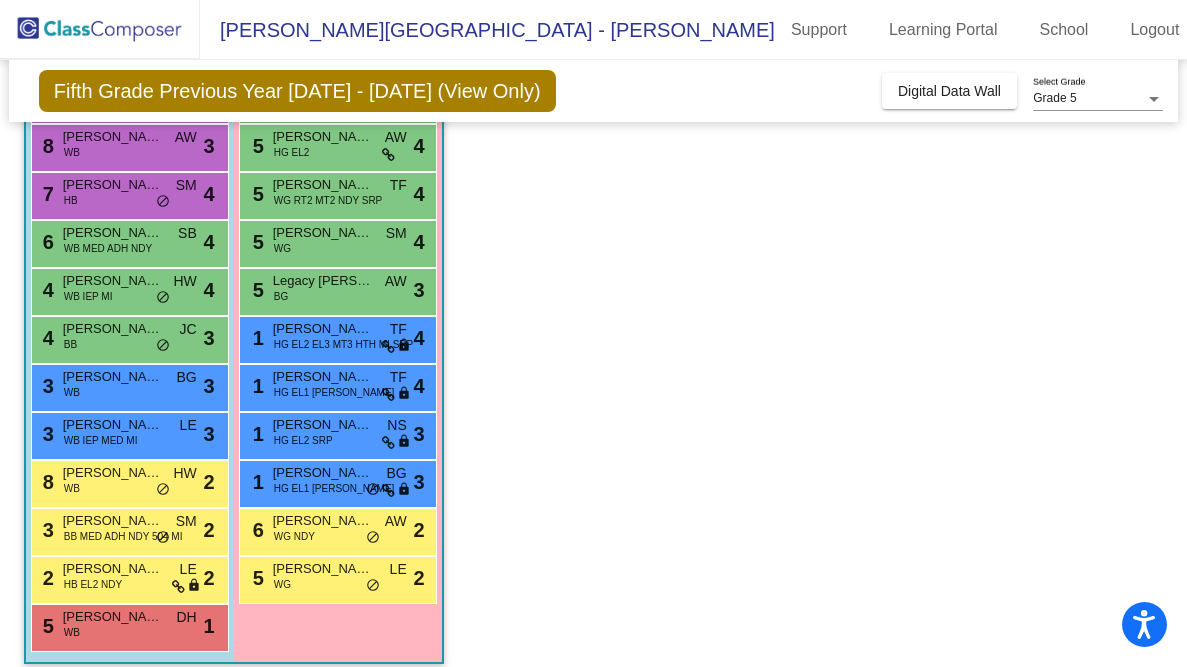 click on "Monserrat Miguel" at bounding box center [323, 329] 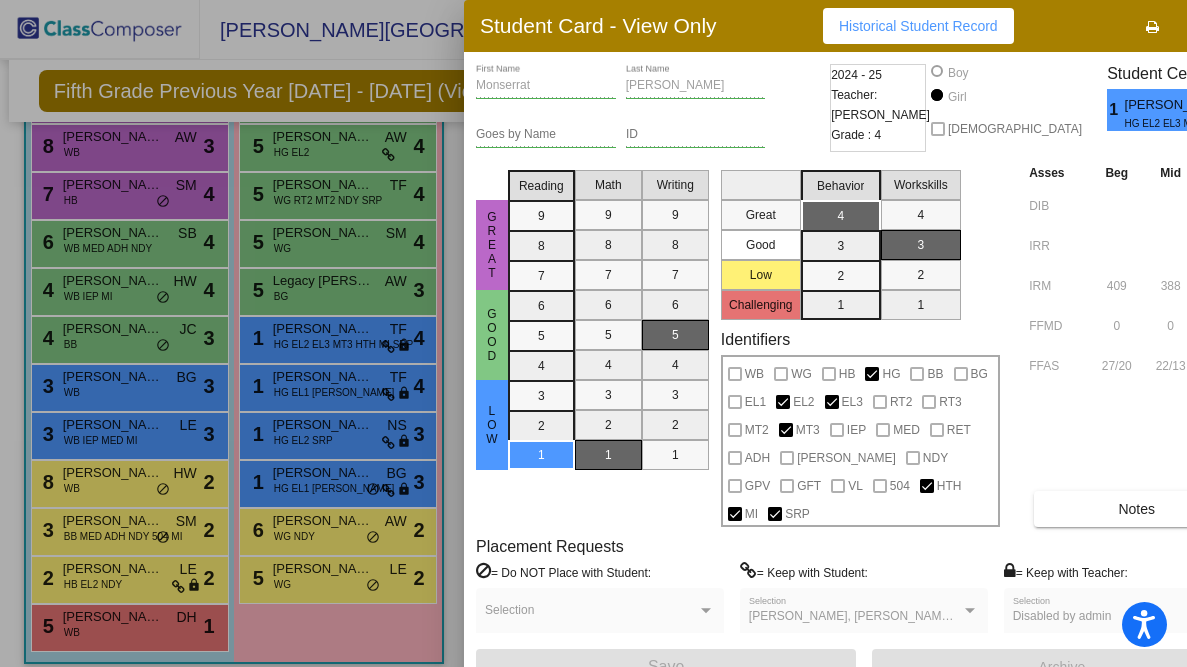 click at bounding box center (593, 333) 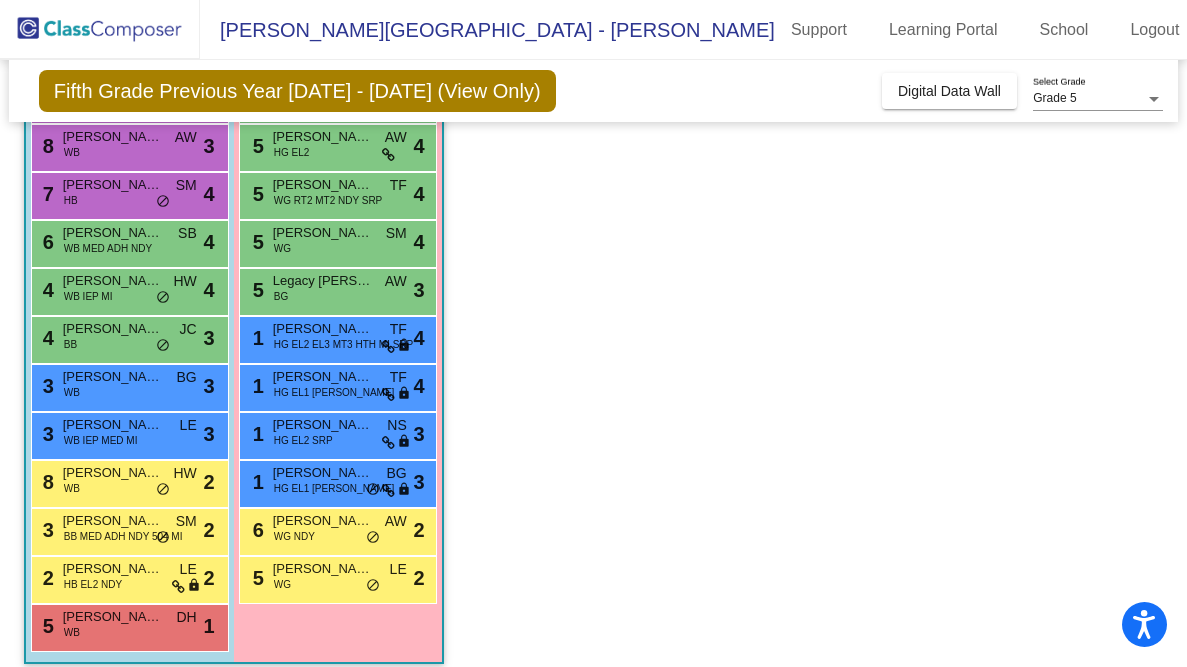 click on "1 Teresa Estela Tomas Andres HG EL1 NOE TF lock do_not_disturb_alt 4" at bounding box center (337, 385) 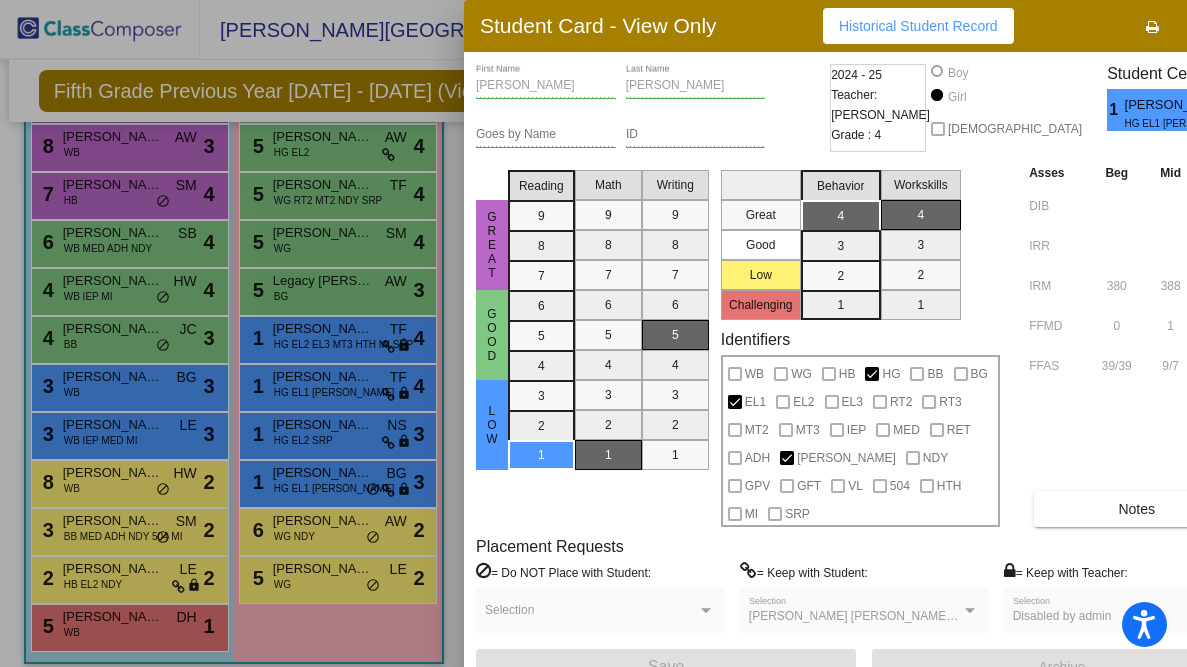 click at bounding box center [593, 333] 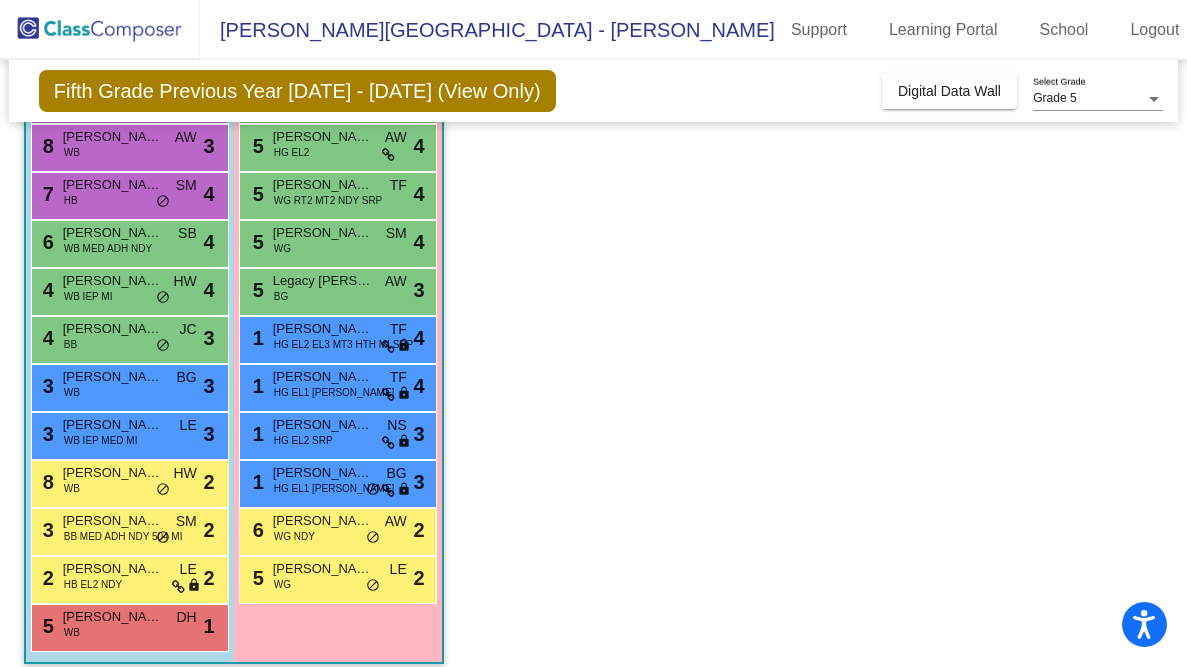click on "1 Adrianna Vicente-Garcia HG EL2 SRP NS lock do_not_disturb_alt 3" at bounding box center [337, 433] 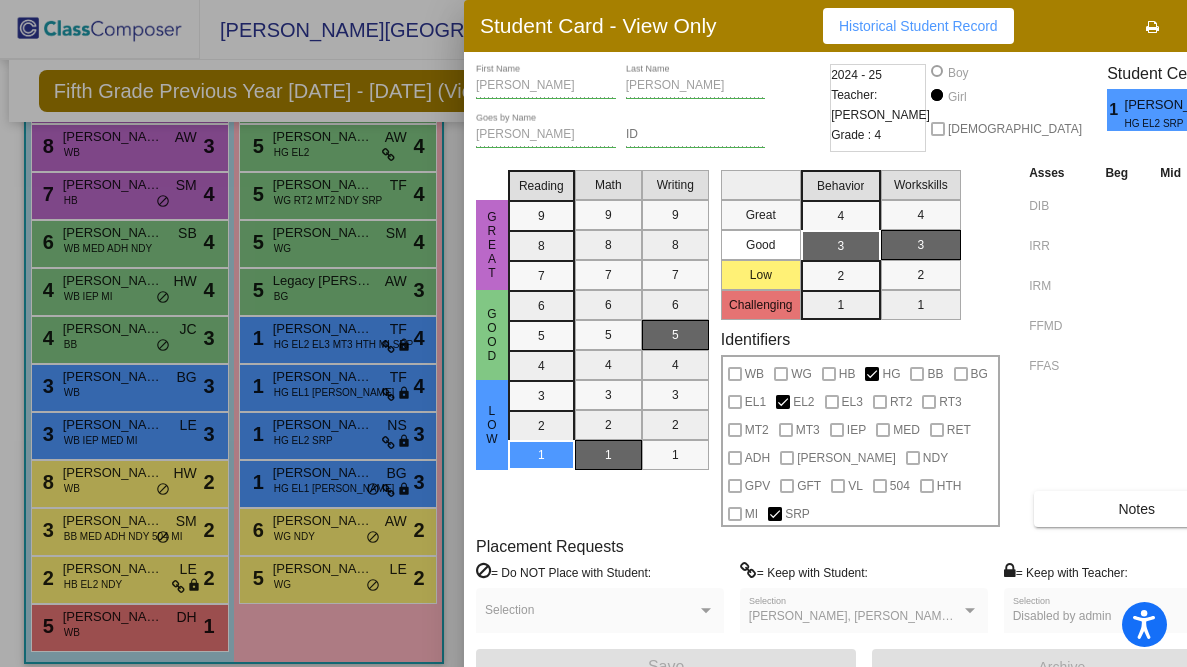 click at bounding box center (593, 333) 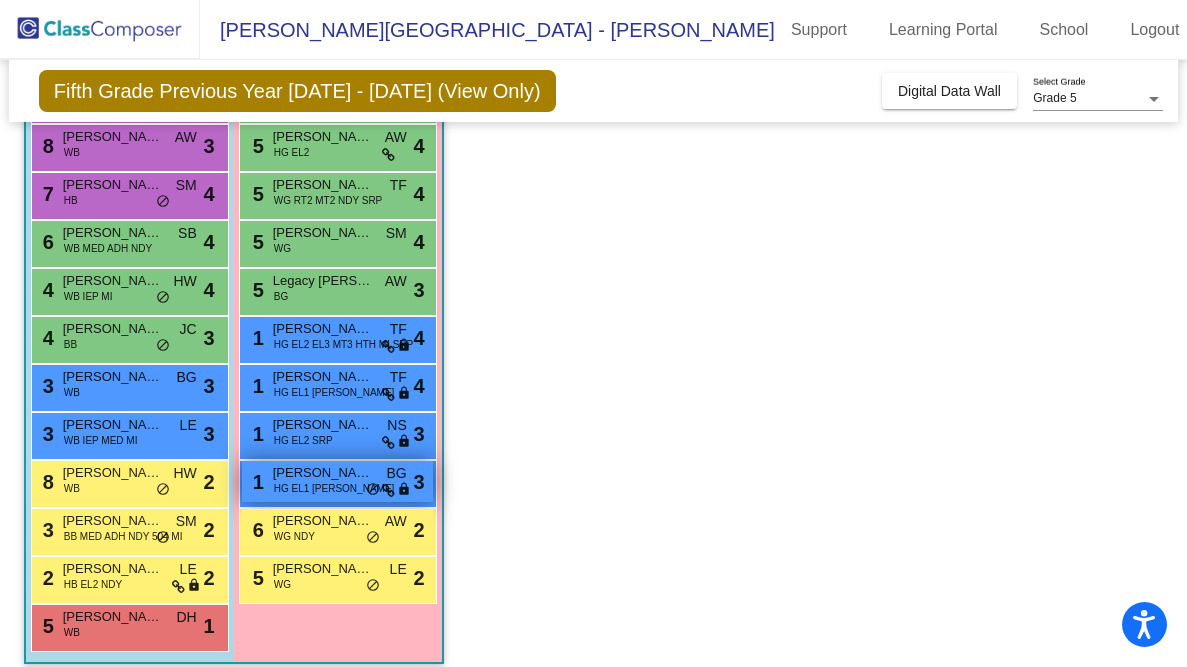 click on "1 Ana Matias Marcos HG EL1 NOE BG lock do_not_disturb_alt 3" at bounding box center (337, 481) 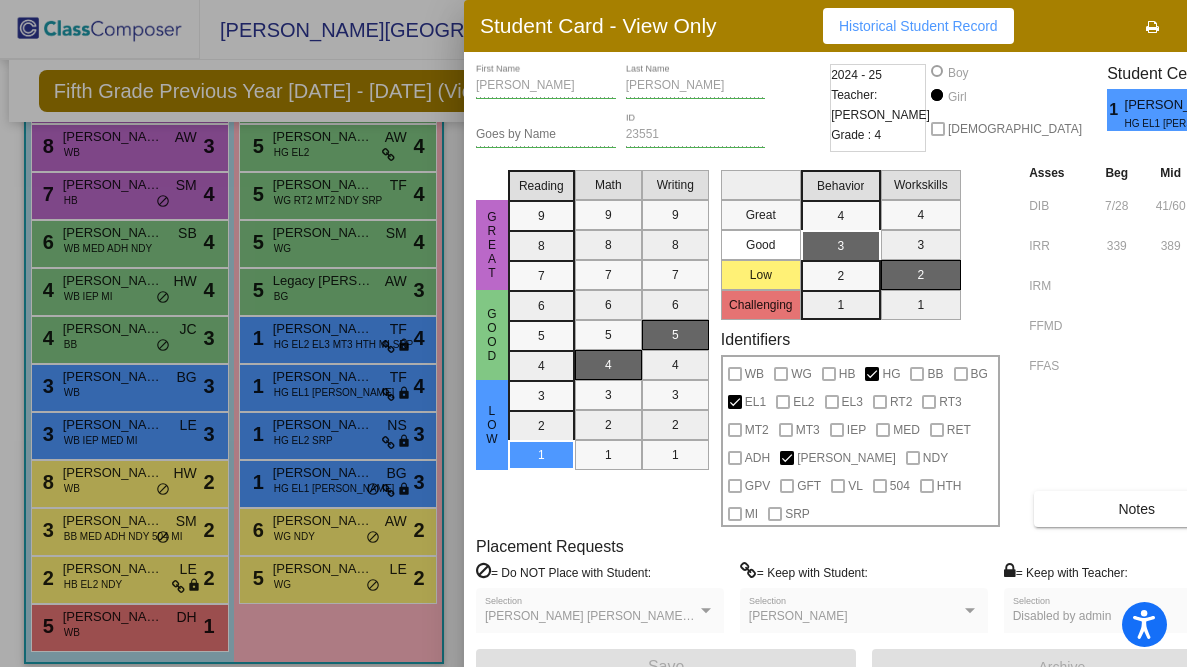 click at bounding box center (593, 333) 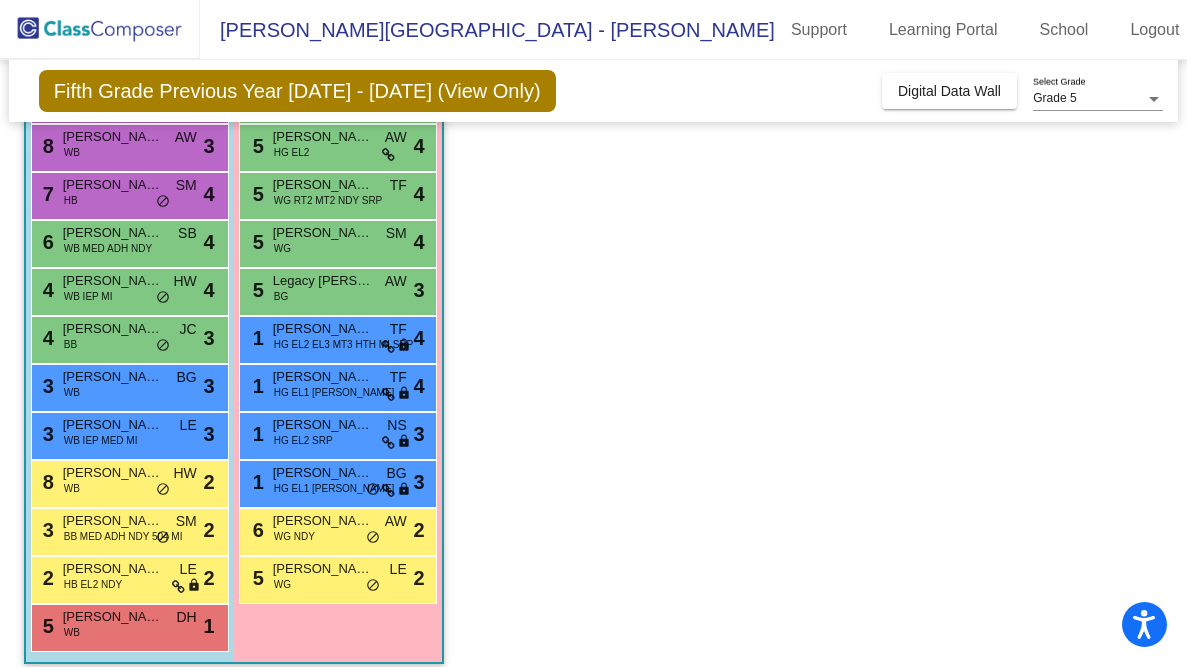 click on "HG EL1 NOE" at bounding box center [334, 488] 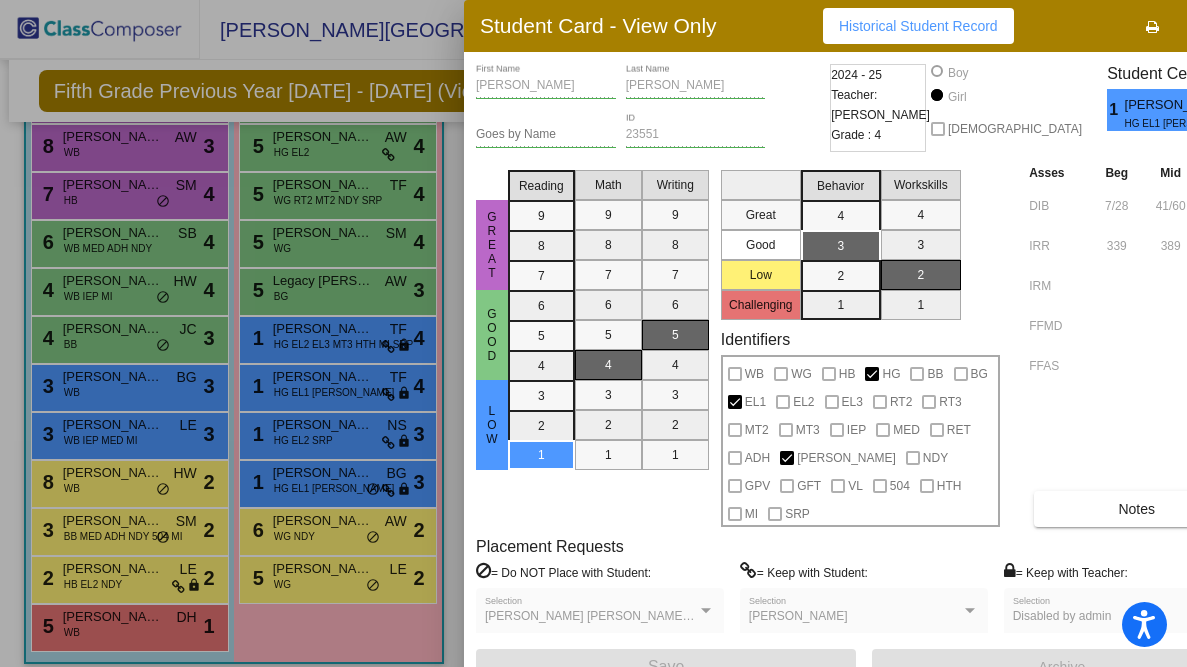 click at bounding box center [593, 333] 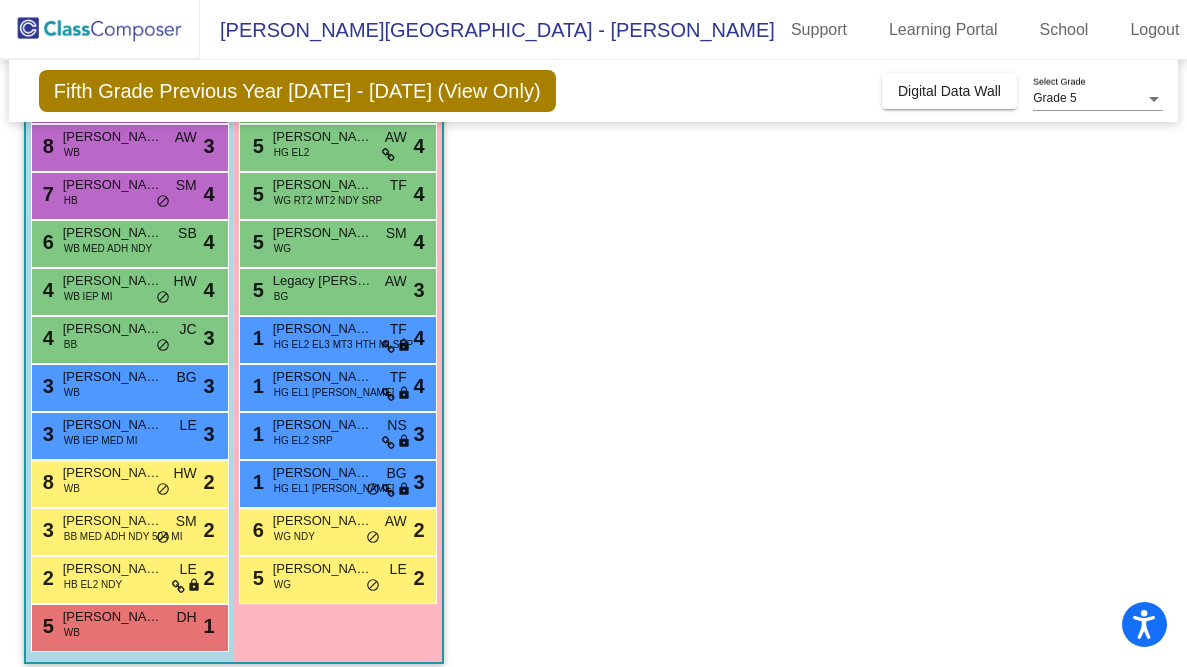 click on "1 Adrianna Vicente-Garcia HG EL2 SRP NS lock do_not_disturb_alt 3" at bounding box center [338, 436] 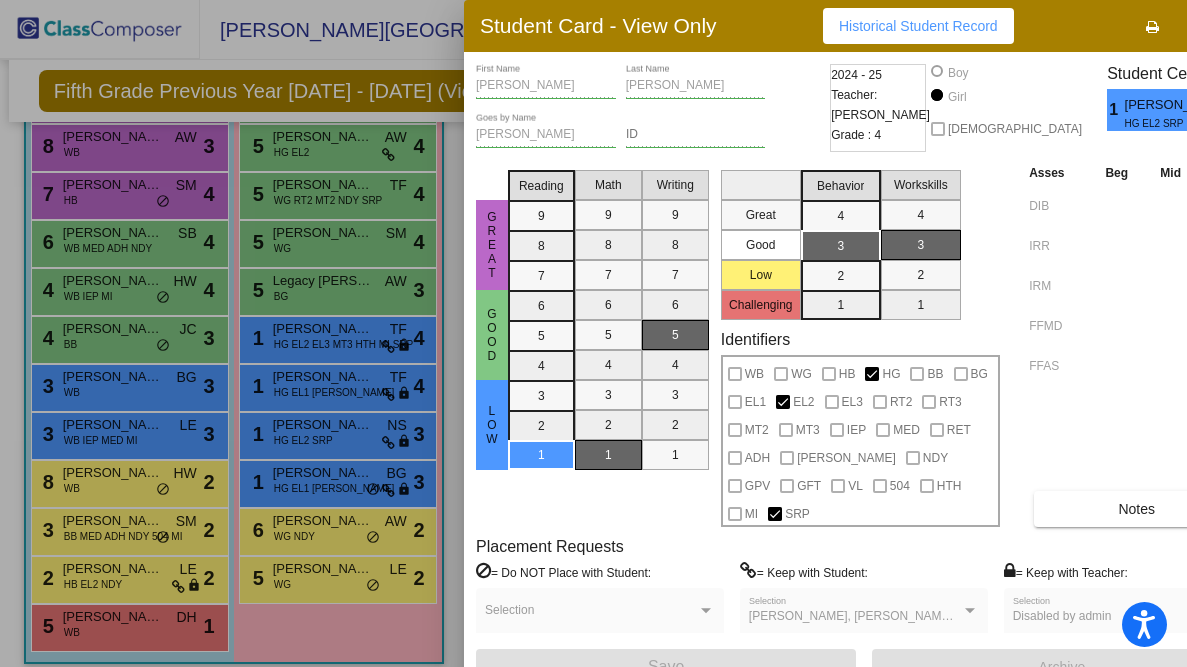 click at bounding box center [593, 333] 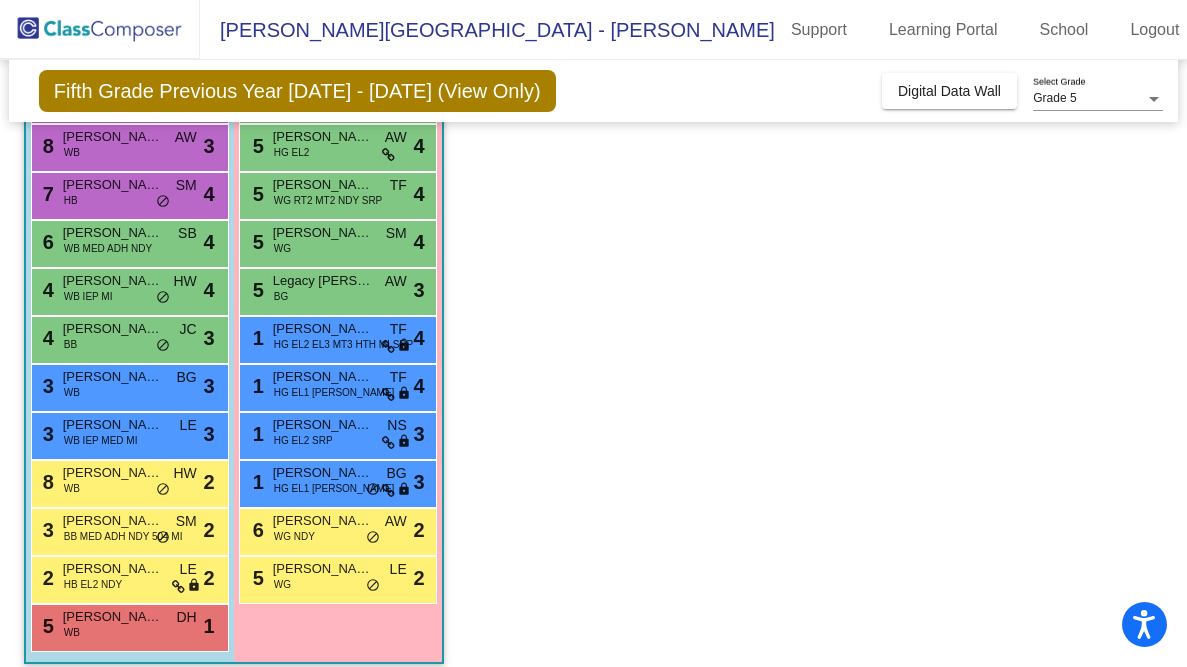 click on "Chloe Houston" at bounding box center (323, 521) 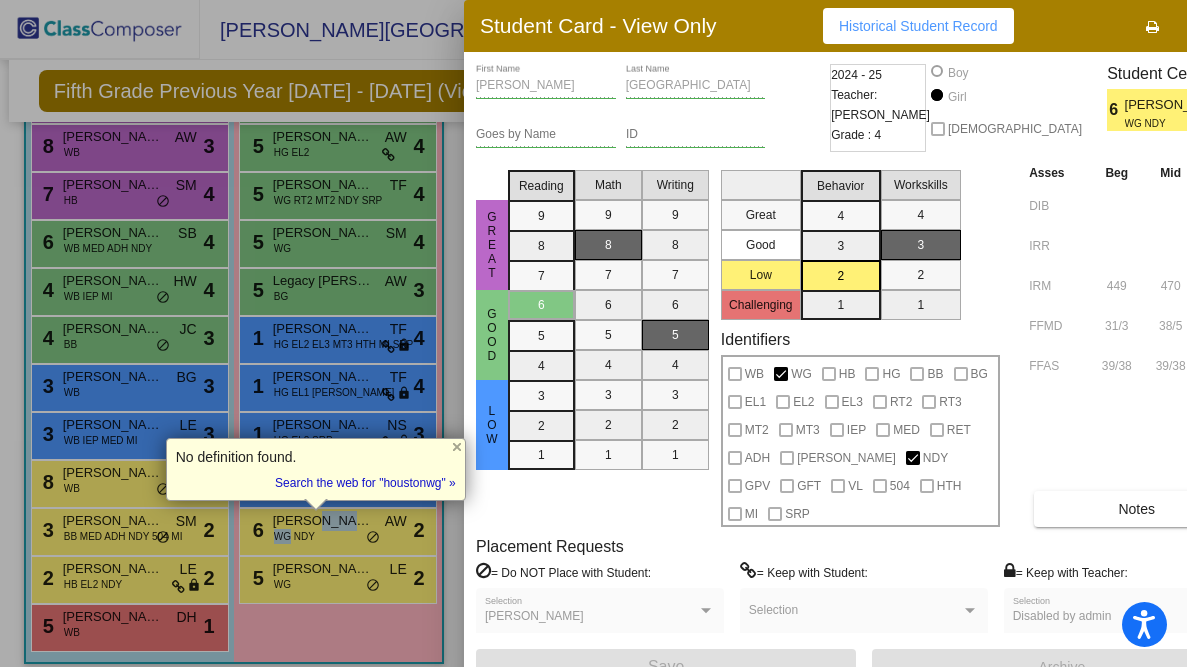 click at bounding box center [593, 333] 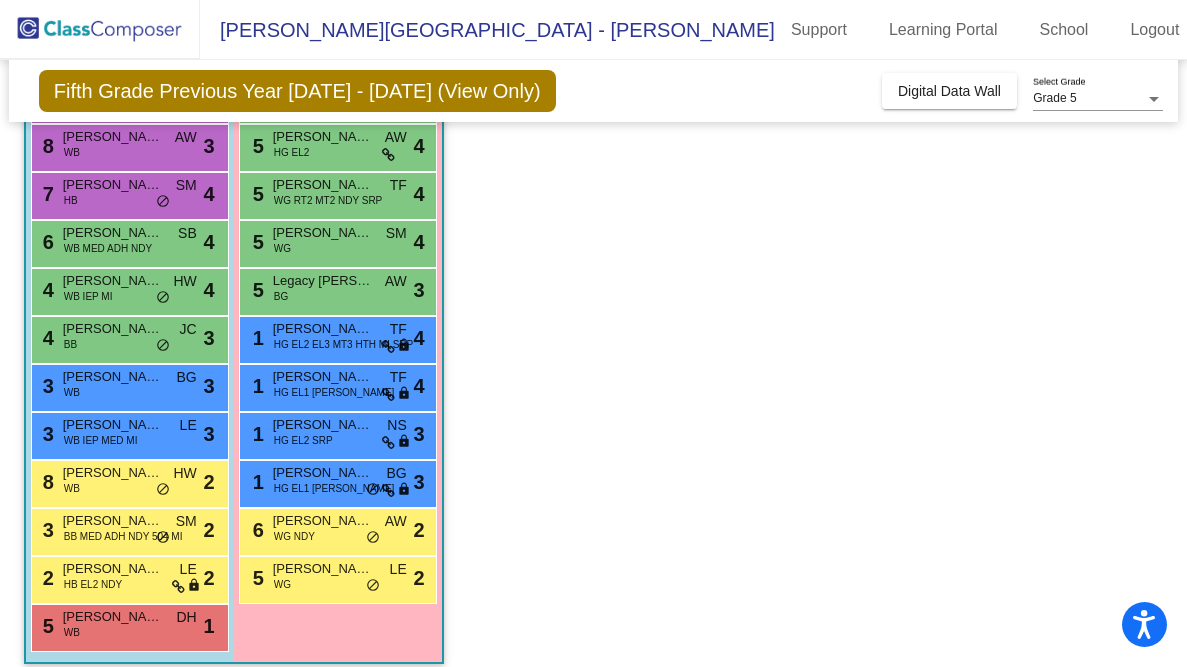 click on "5 Nevaeh Smith WG LE lock do_not_disturb_alt 2" at bounding box center (337, 577) 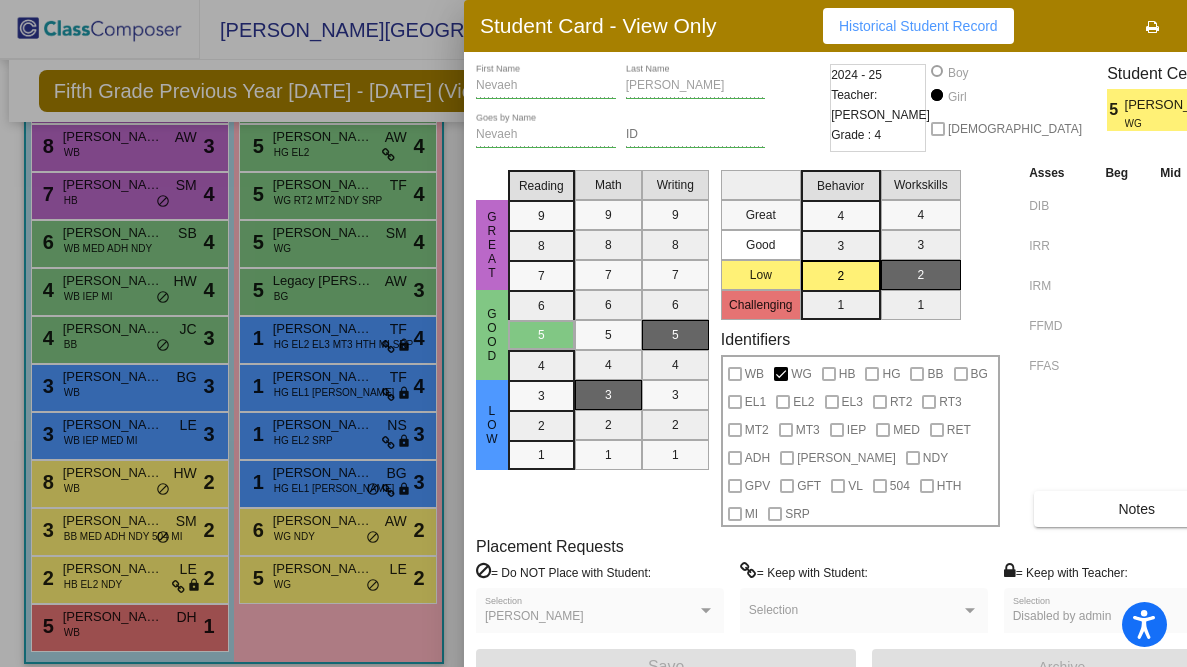 click at bounding box center [1216, 26] 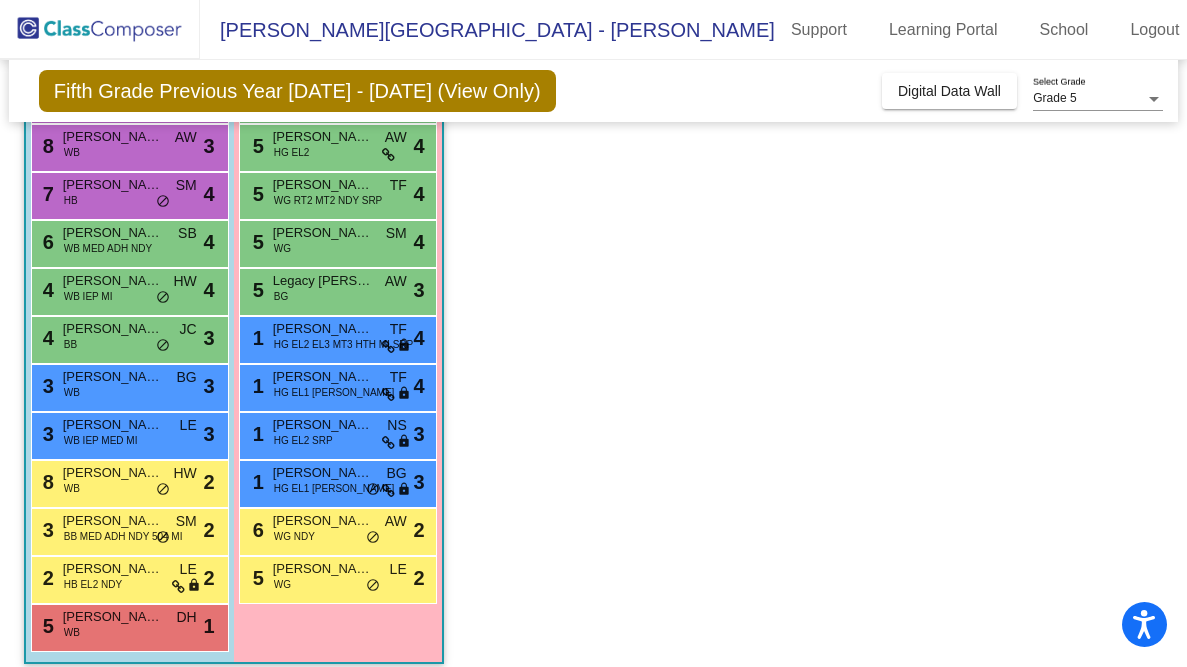 click on "Logout" 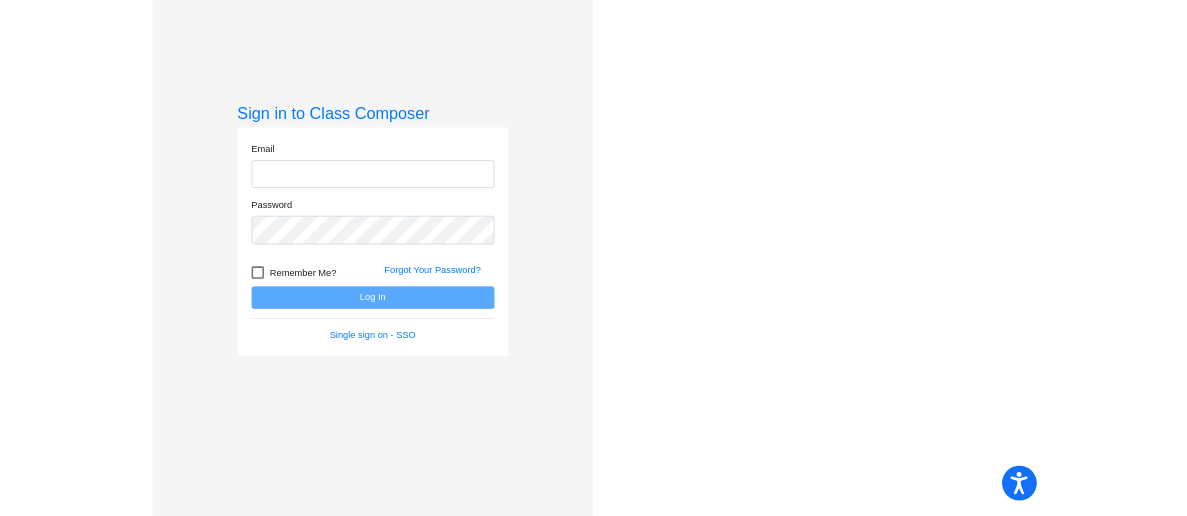scroll, scrollTop: 0, scrollLeft: 0, axis: both 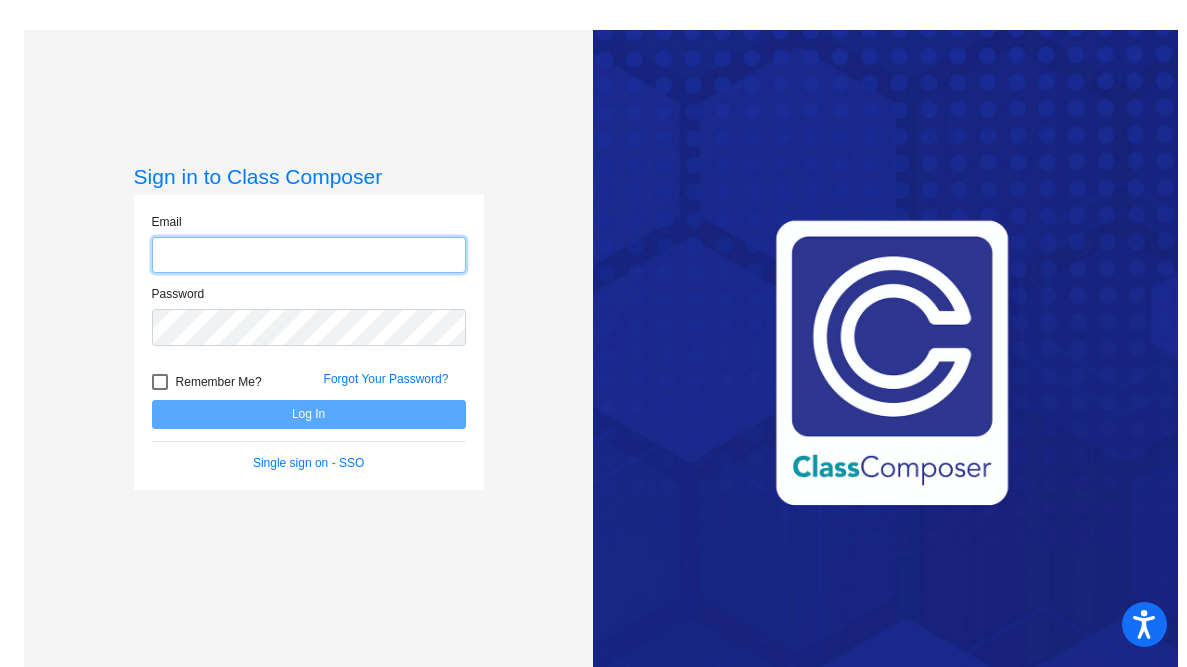 type on "jhulgan@fpcsk12.com" 